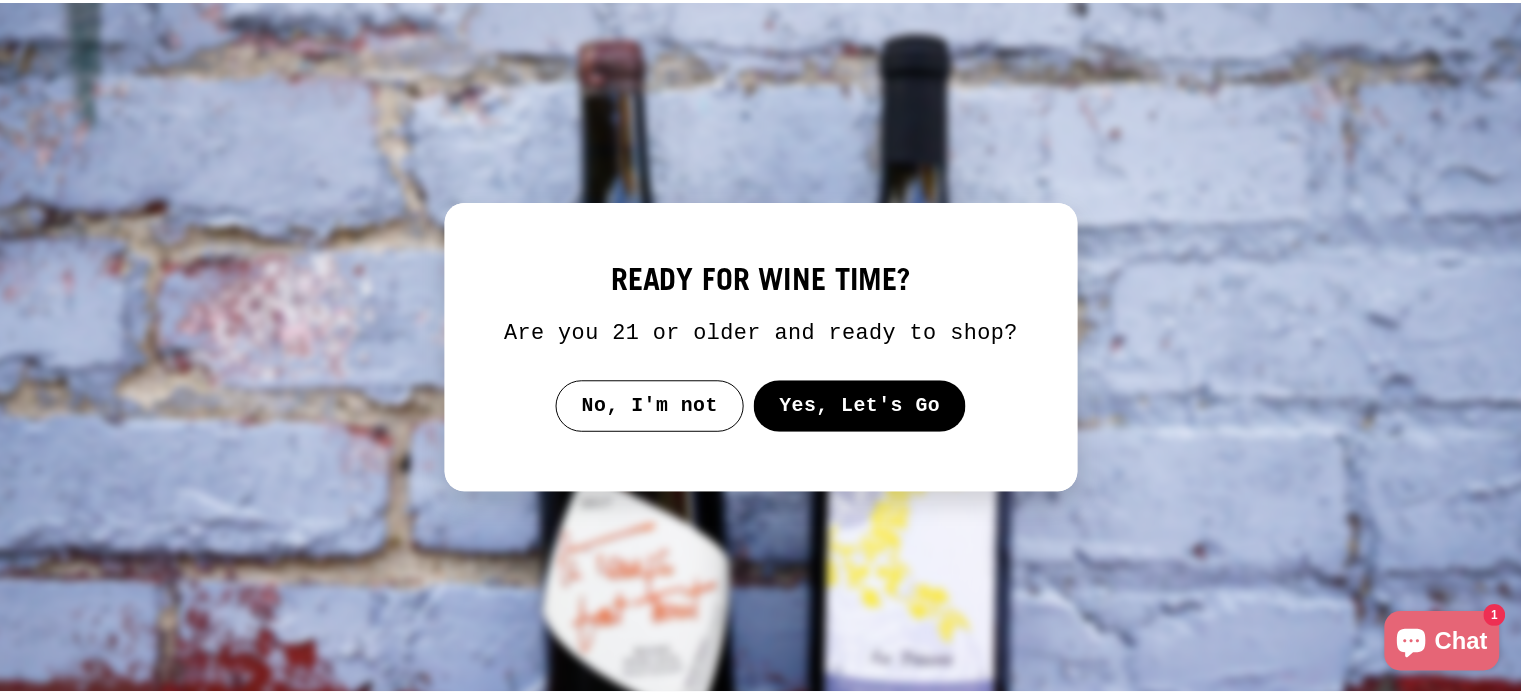 scroll, scrollTop: 0, scrollLeft: 0, axis: both 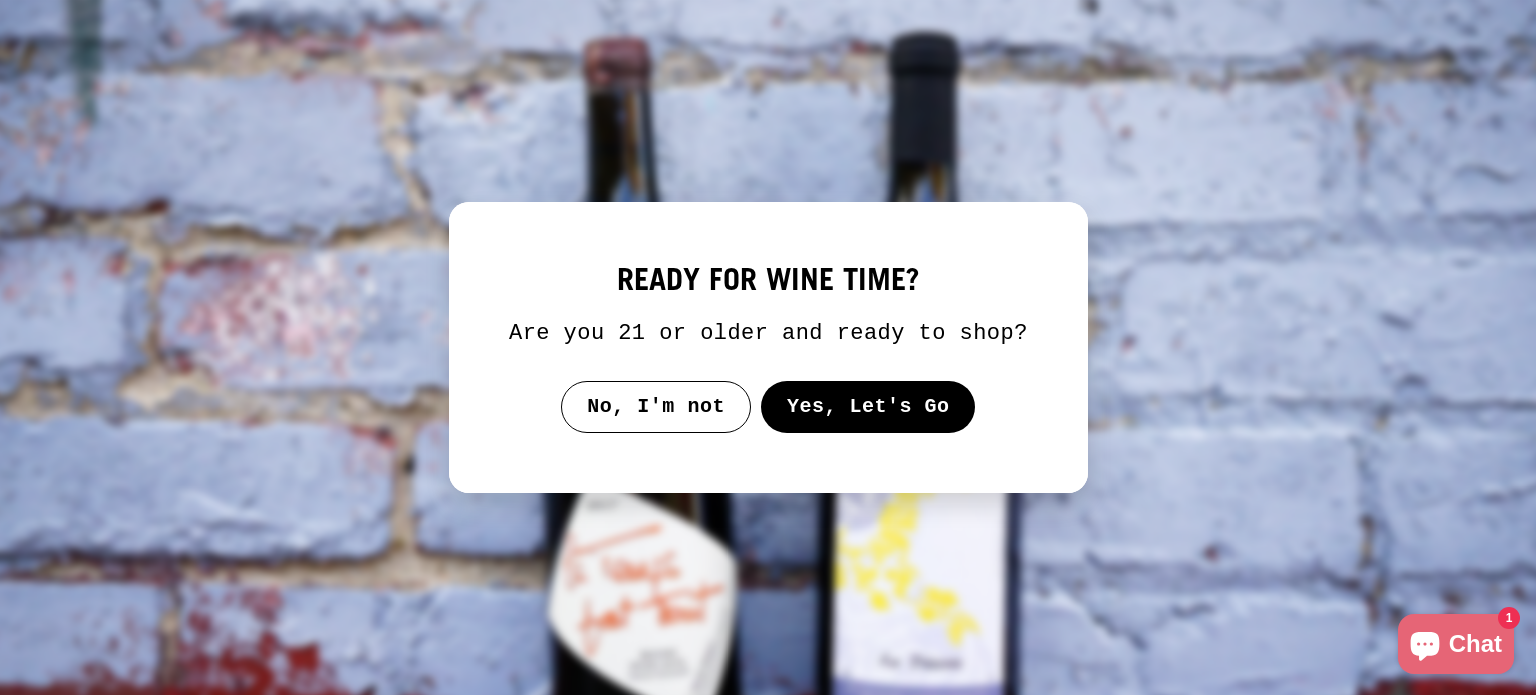 click on "Yes, Let's Go" at bounding box center [867, 407] 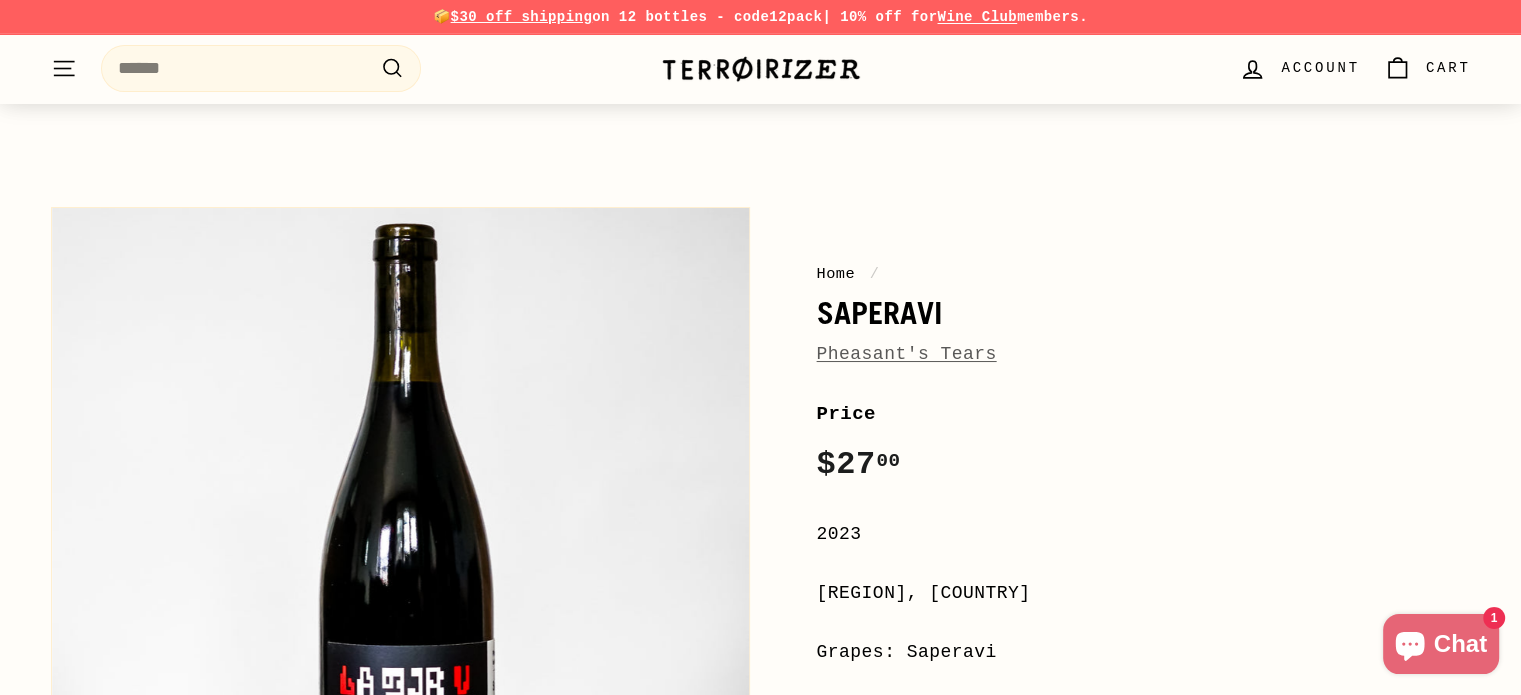 scroll, scrollTop: 335, scrollLeft: 0, axis: vertical 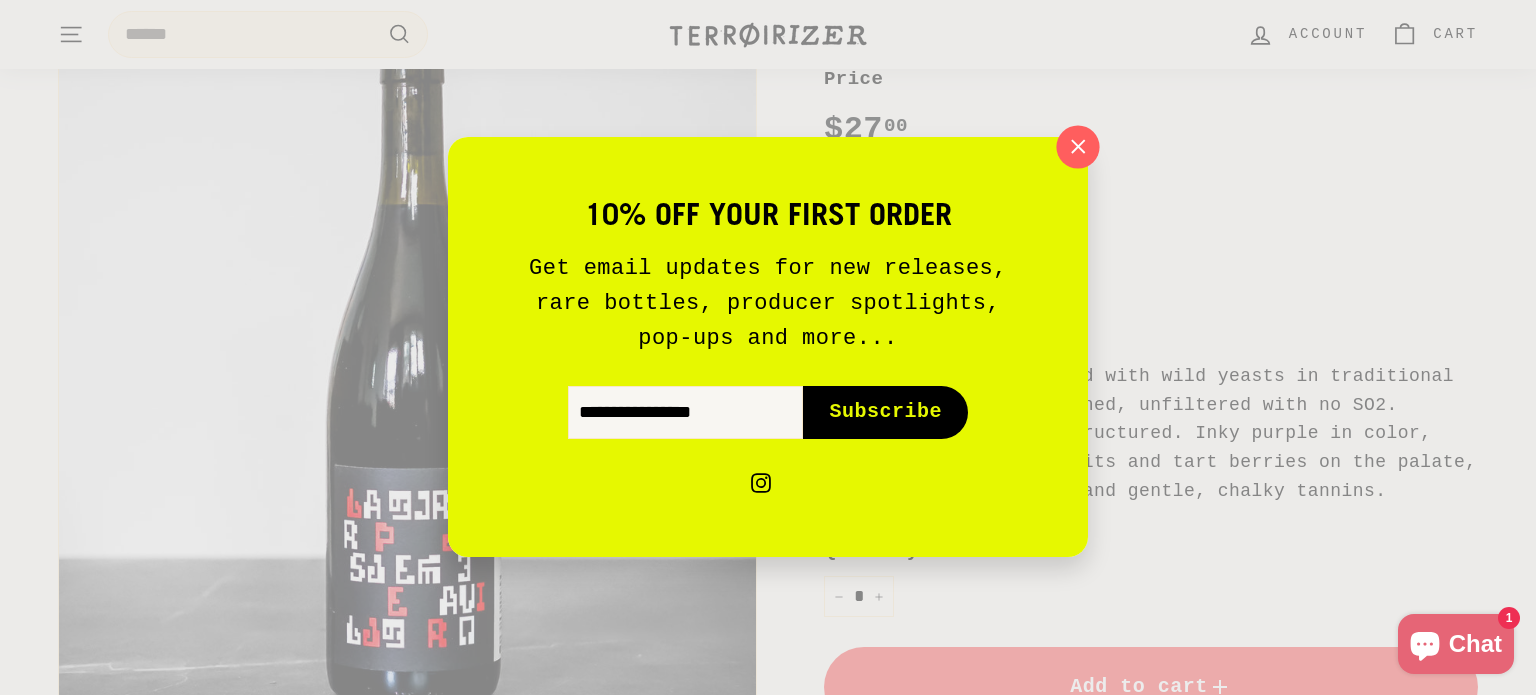click 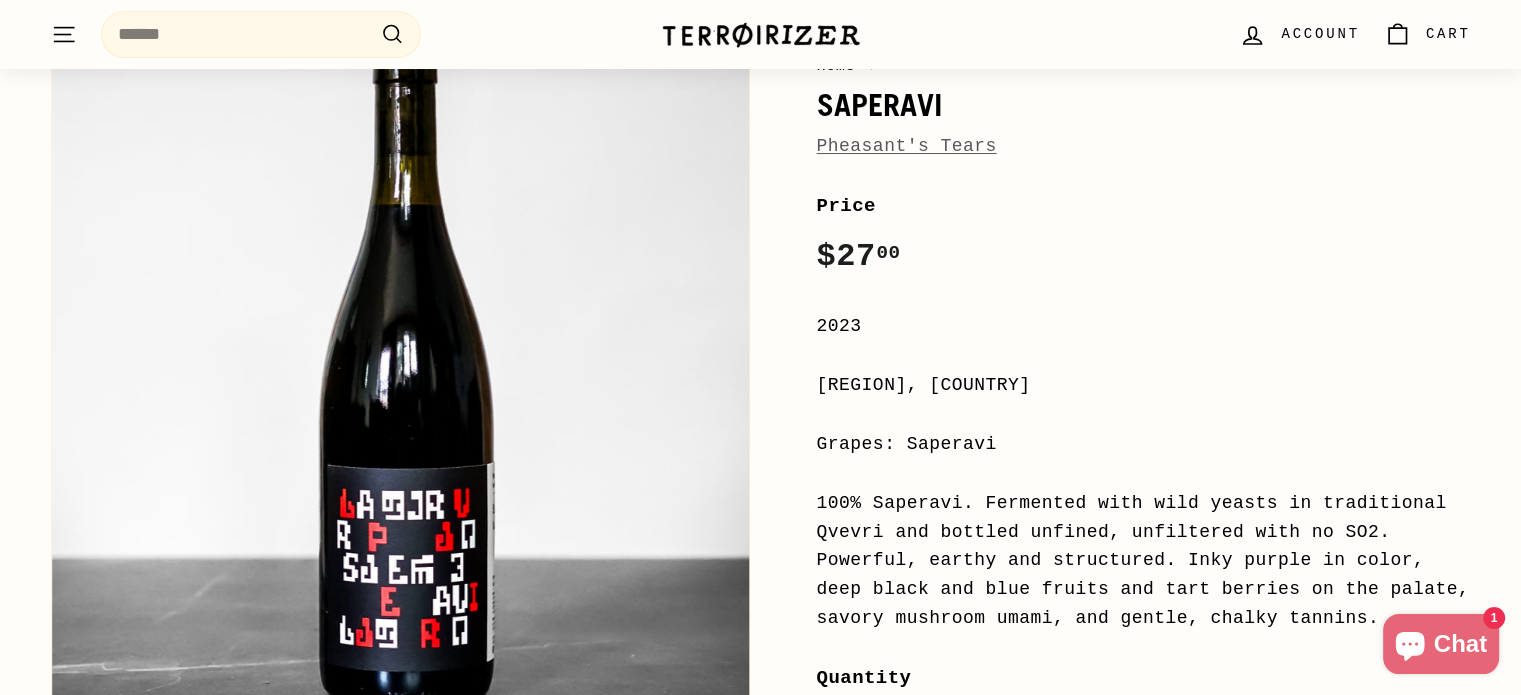 scroll, scrollTop: 204, scrollLeft: 0, axis: vertical 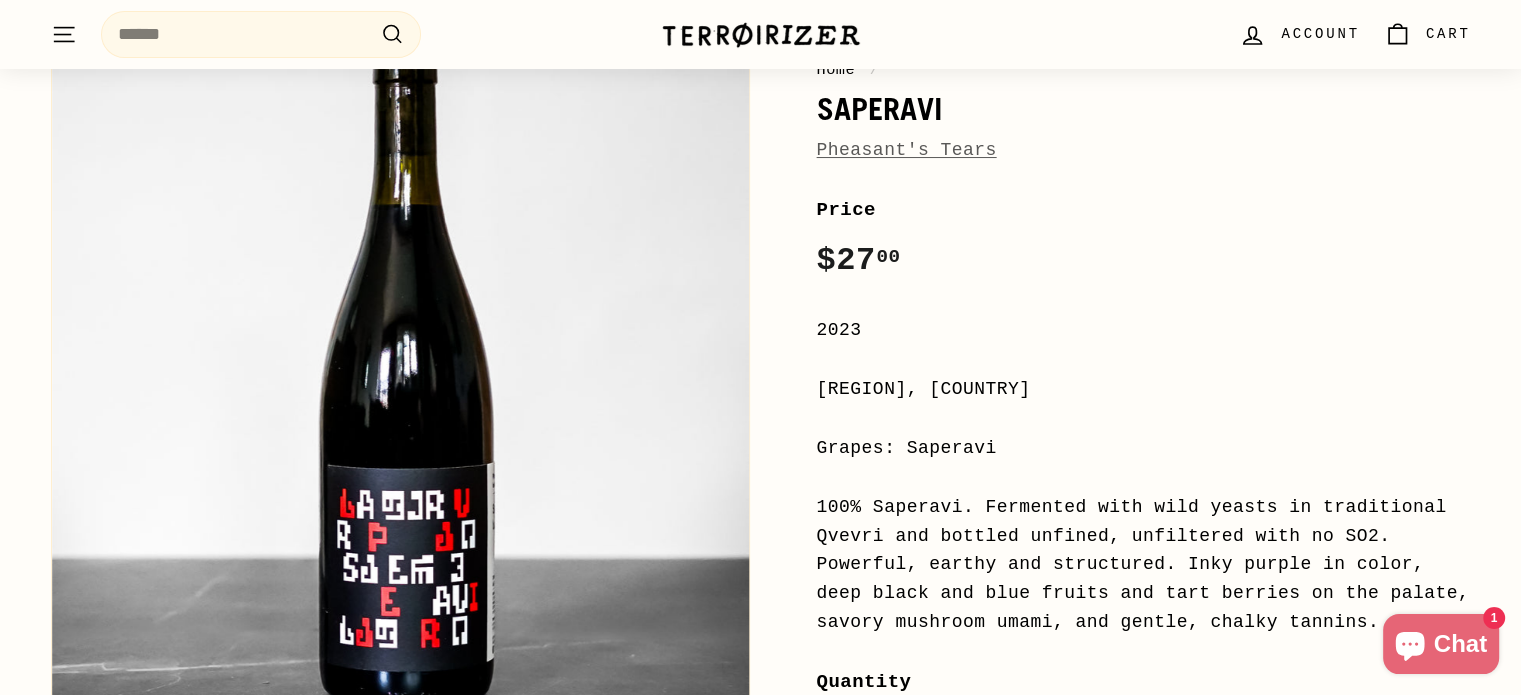 click on "Pheasant's Tears" at bounding box center [907, 150] 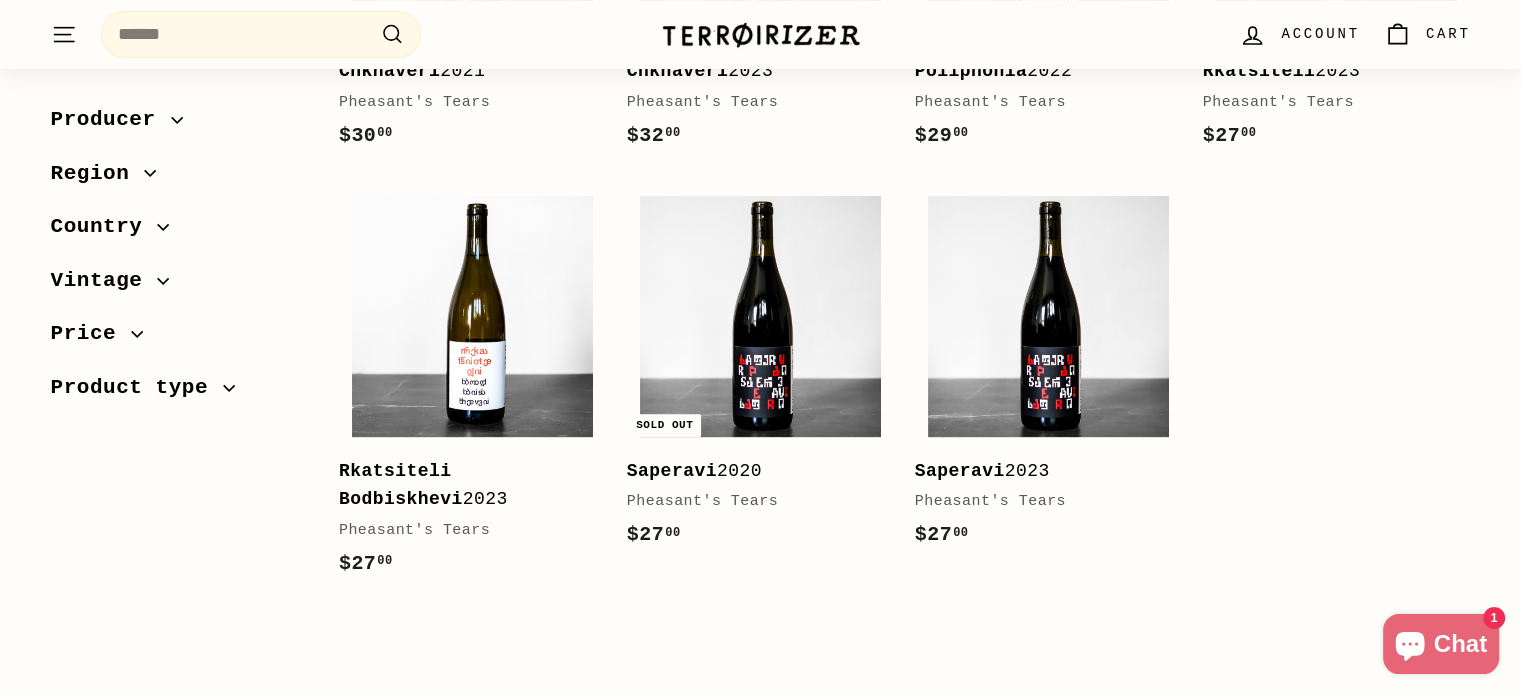 scroll, scrollTop: 607, scrollLeft: 0, axis: vertical 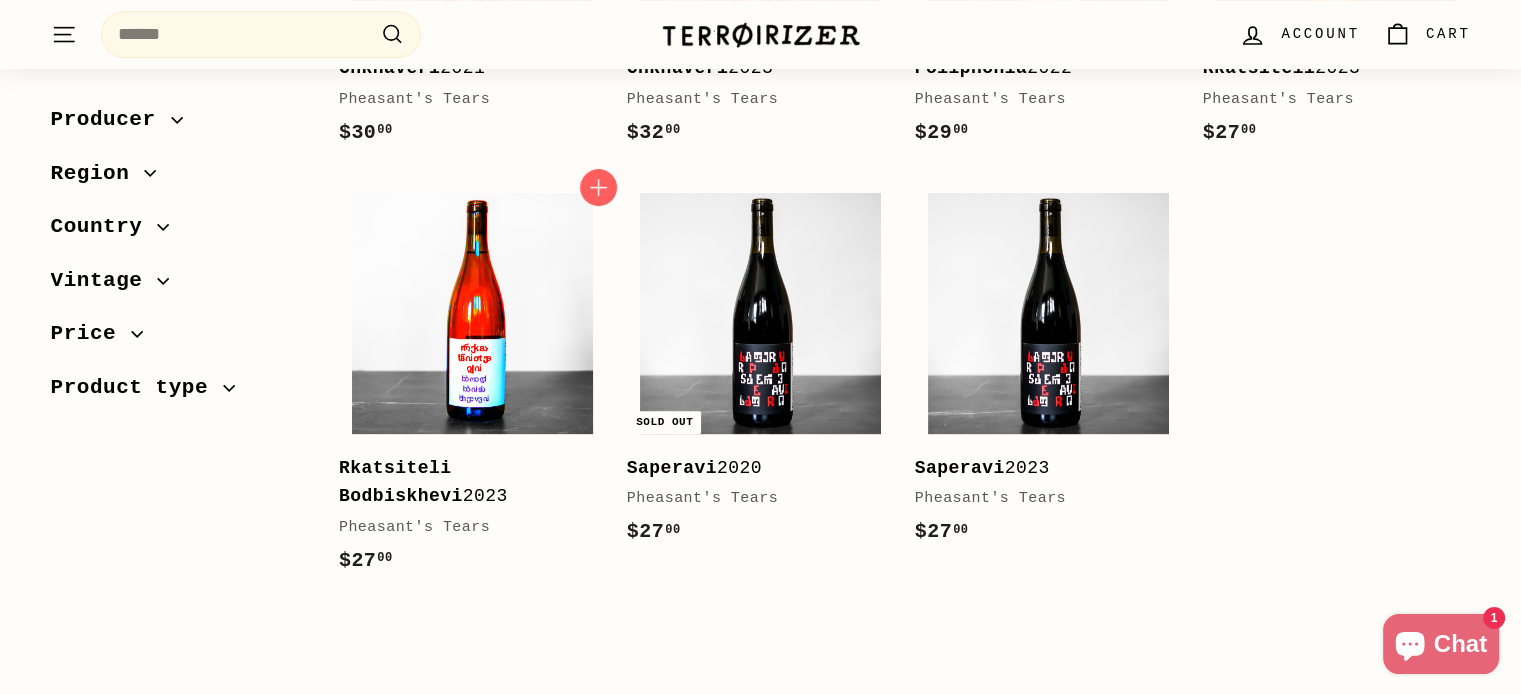 click at bounding box center (472, 313) 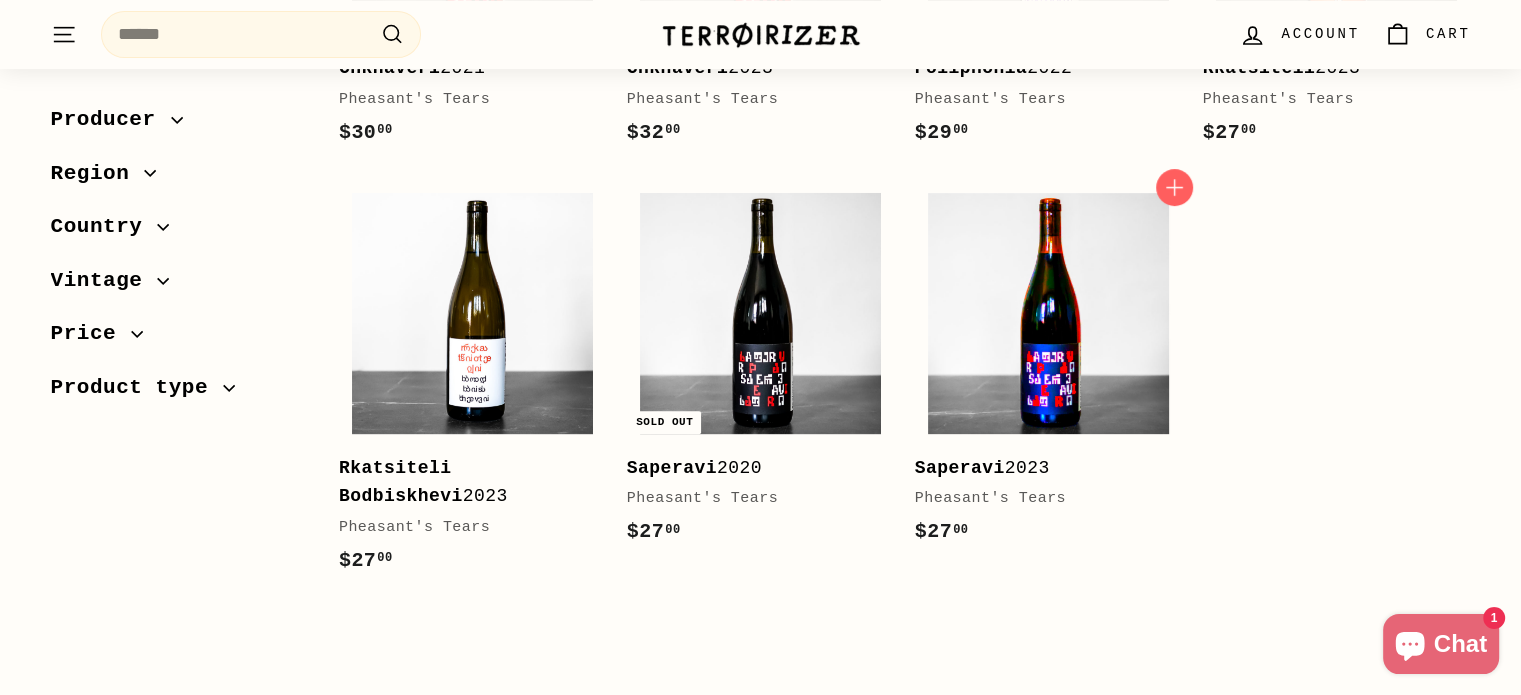 click at bounding box center [1048, 313] 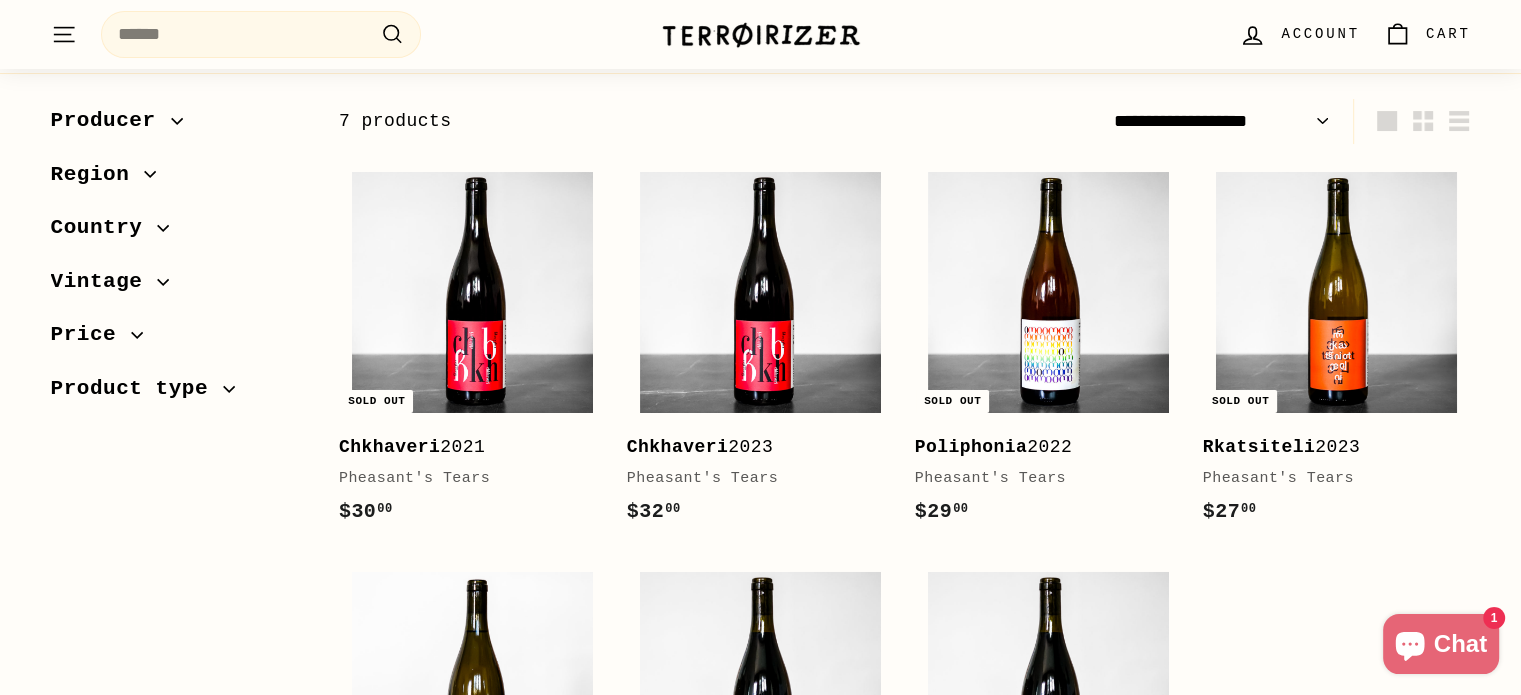 scroll, scrollTop: 227, scrollLeft: 0, axis: vertical 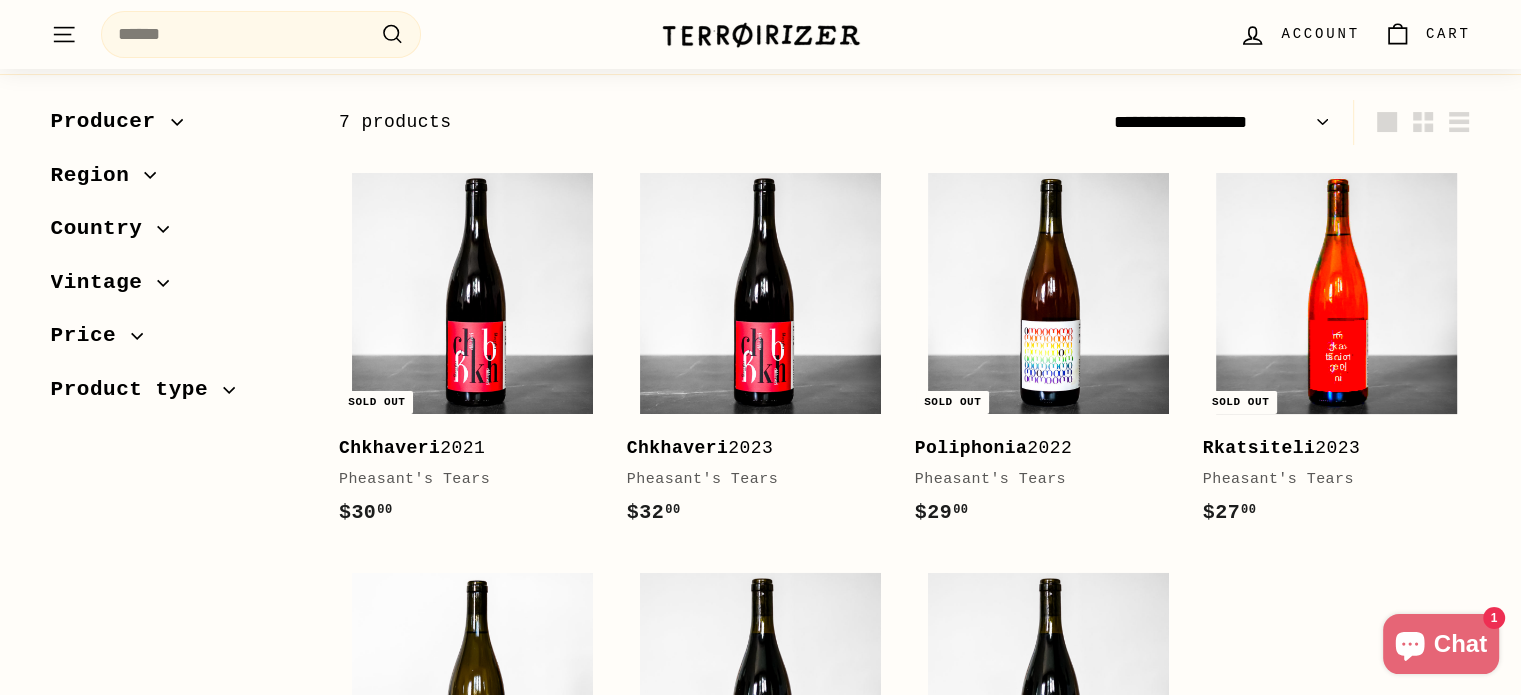 click at bounding box center [1336, 293] 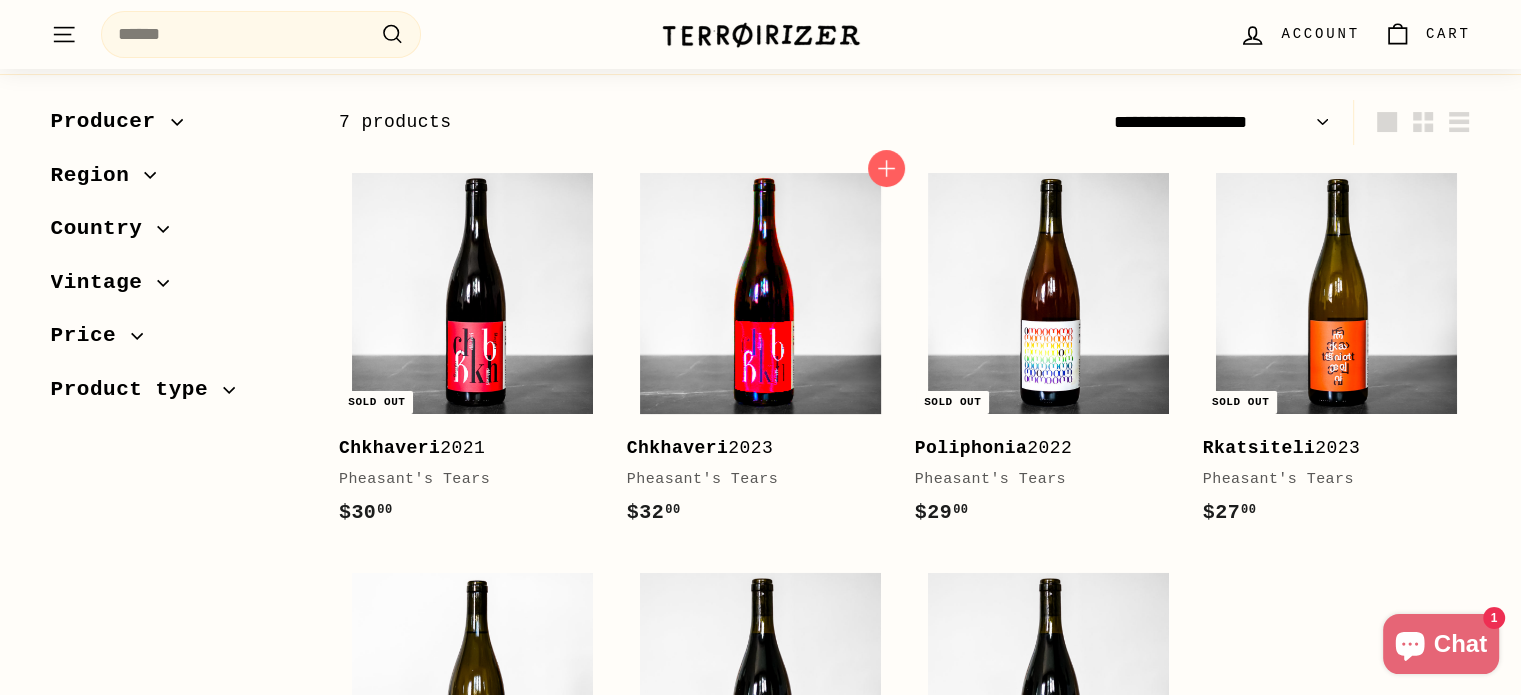 click at bounding box center (760, 293) 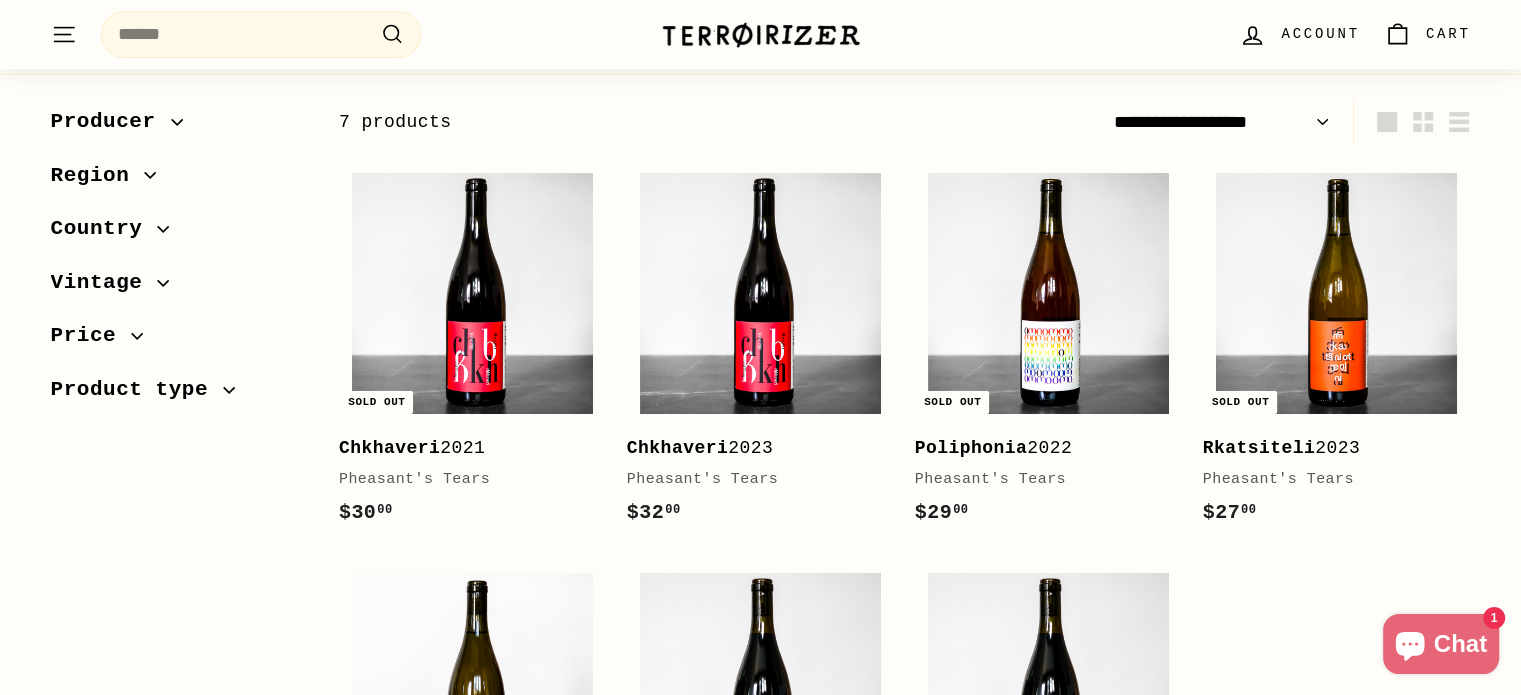 click on "Region" at bounding box center [98, 176] 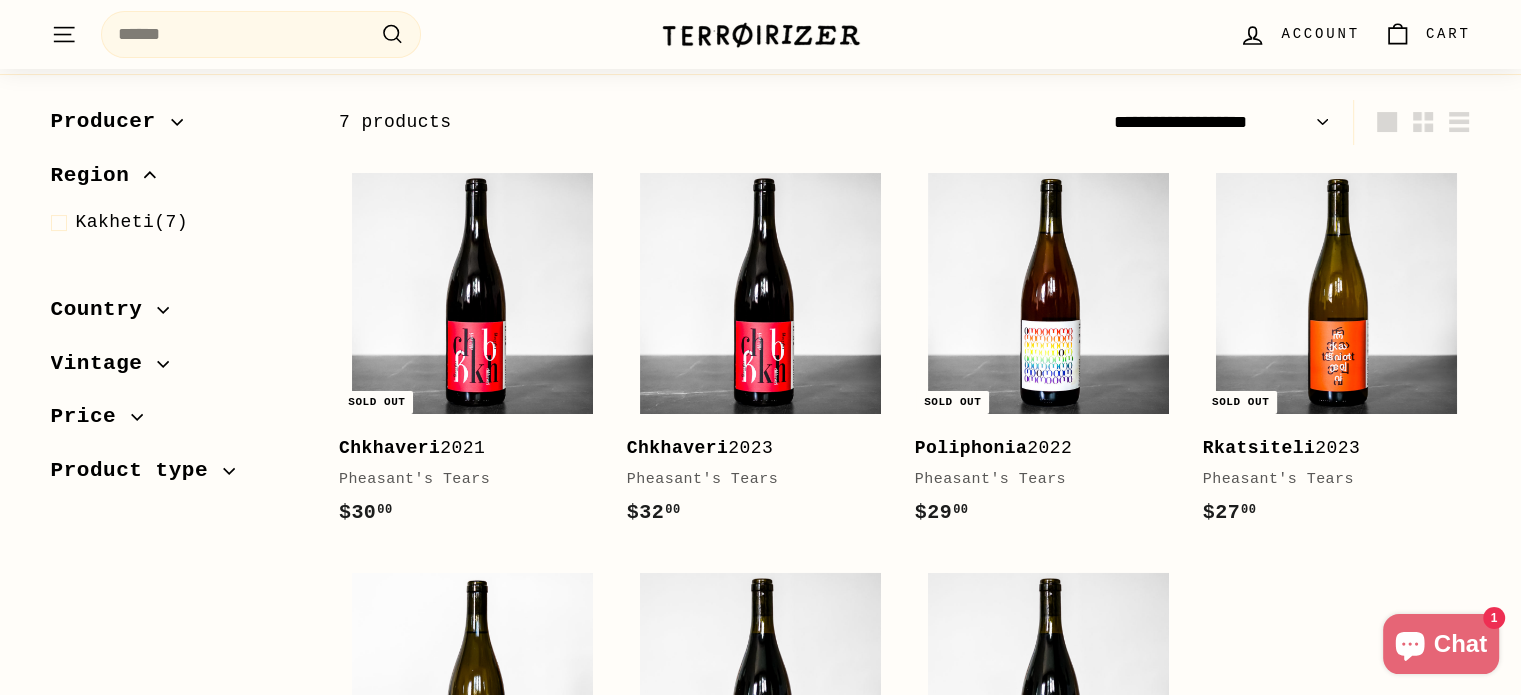 click on "Region" at bounding box center [98, 176] 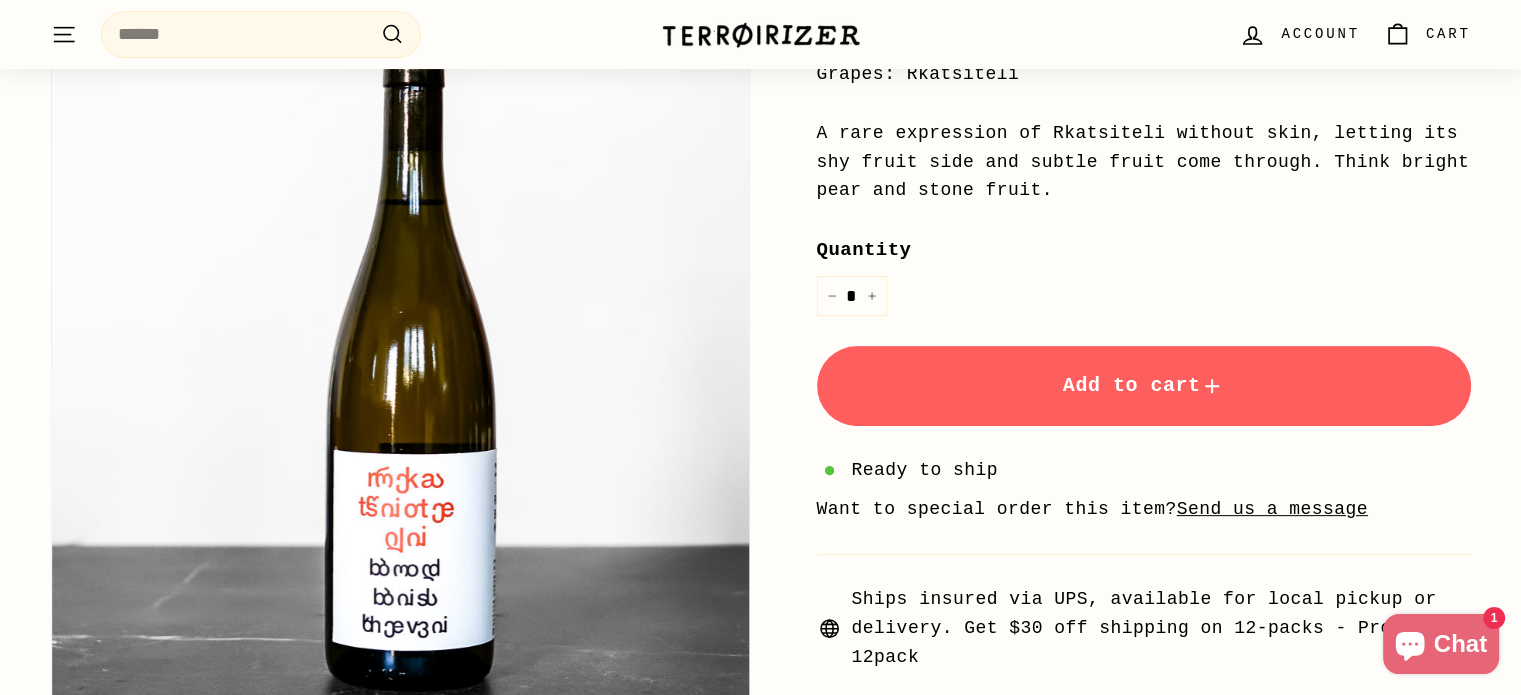 scroll, scrollTop: 579, scrollLeft: 0, axis: vertical 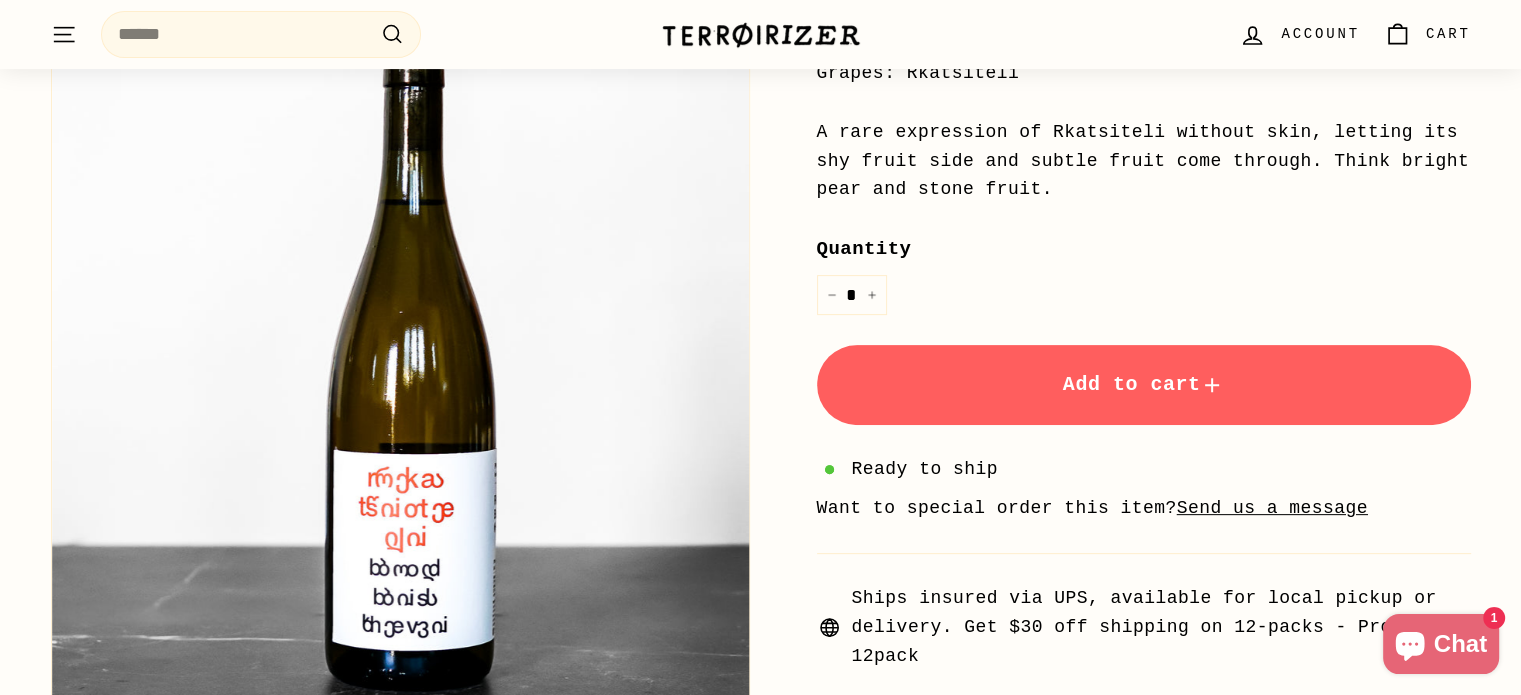 click on "Add to cart" at bounding box center (1144, 385) 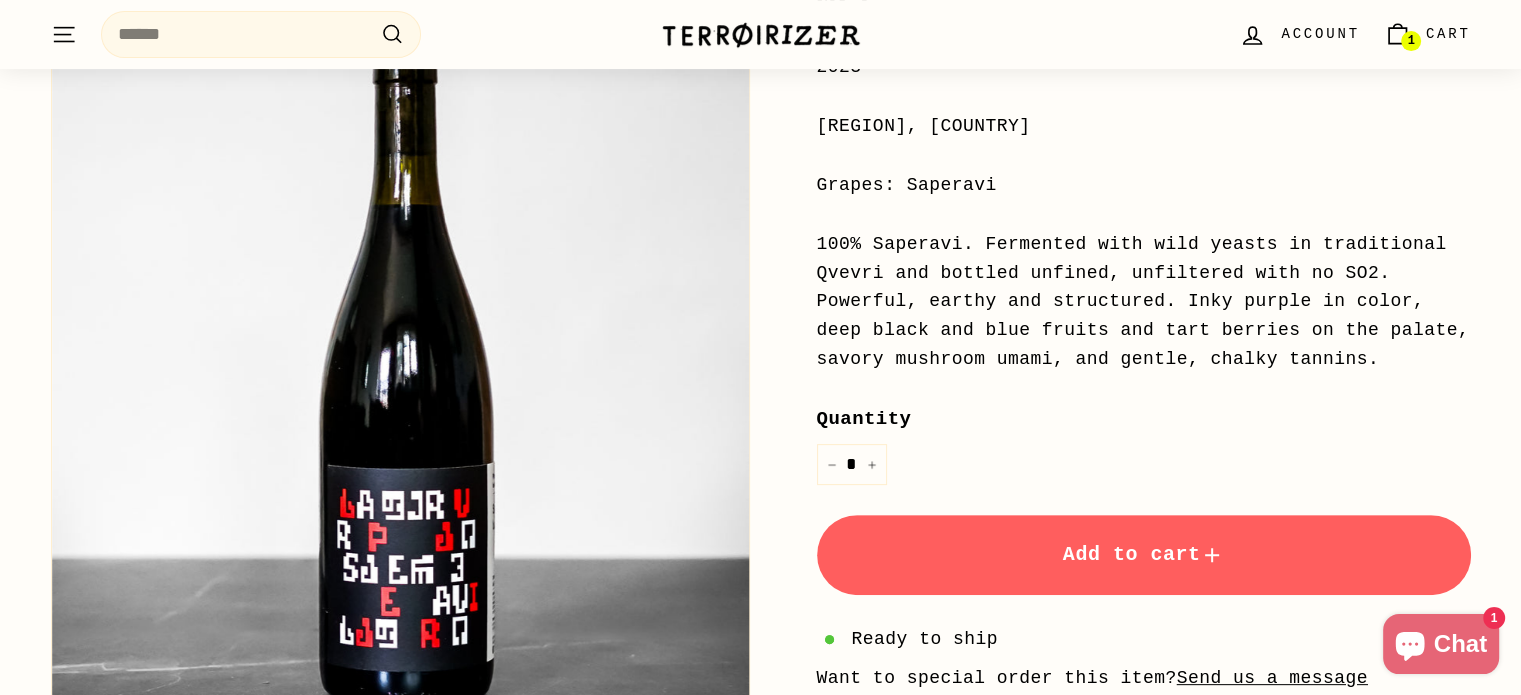 scroll, scrollTop: 468, scrollLeft: 0, axis: vertical 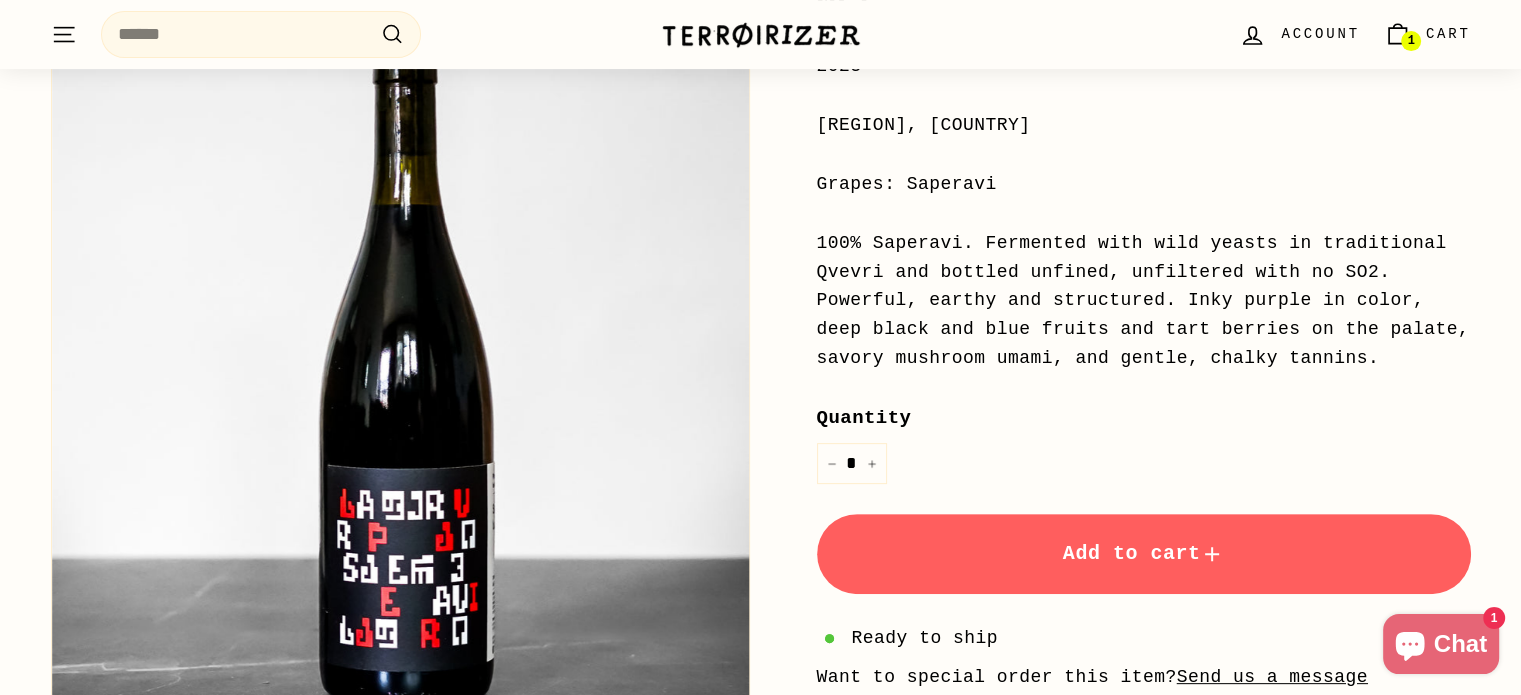 click on "Add to cart" at bounding box center [1144, 553] 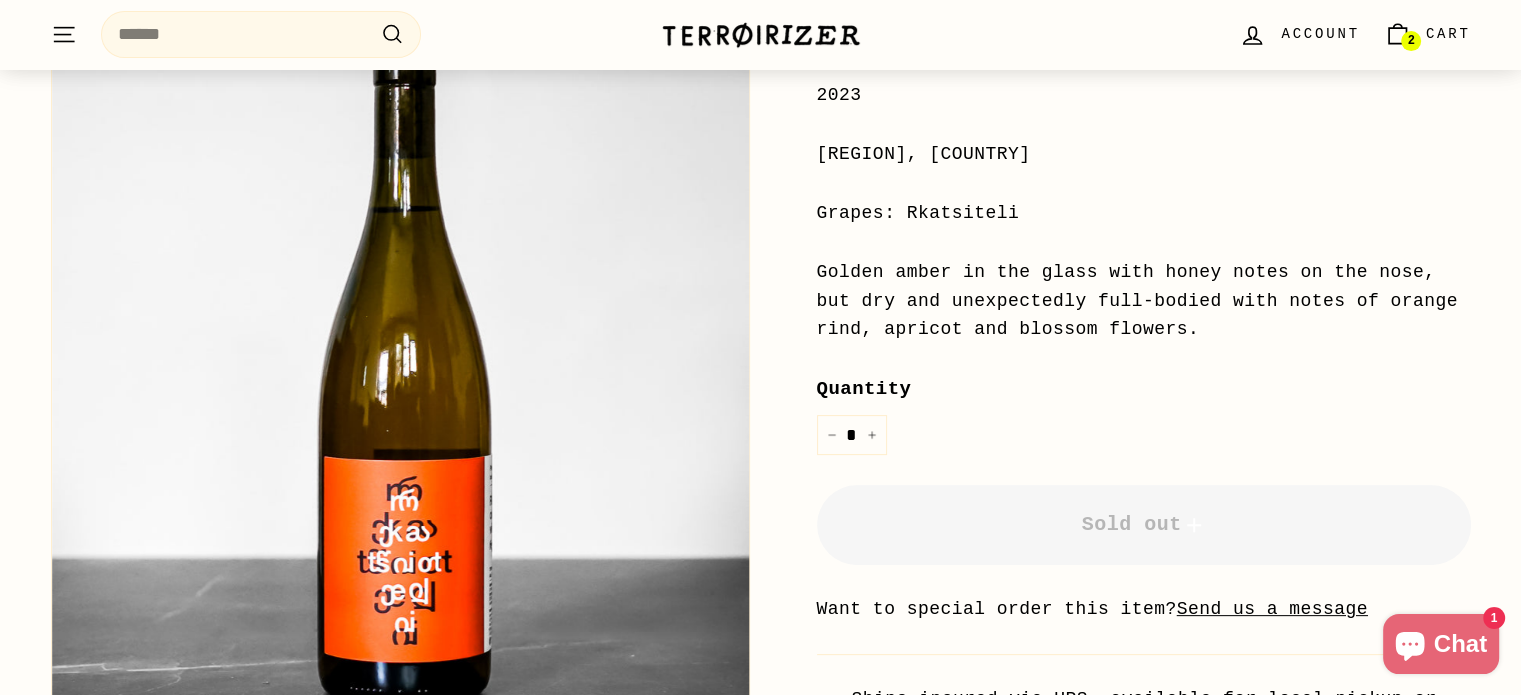 scroll, scrollTop: 440, scrollLeft: 0, axis: vertical 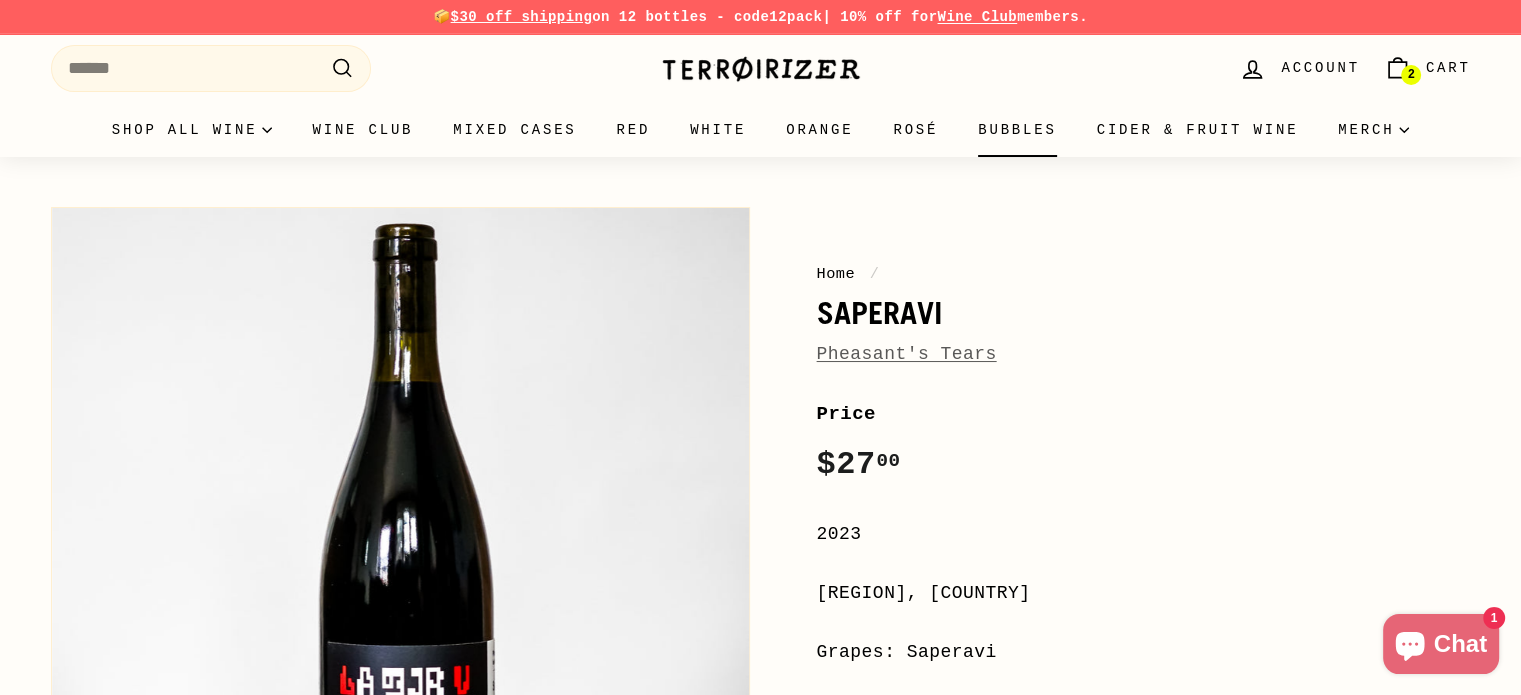 click on "Bubbles" at bounding box center [1017, 130] 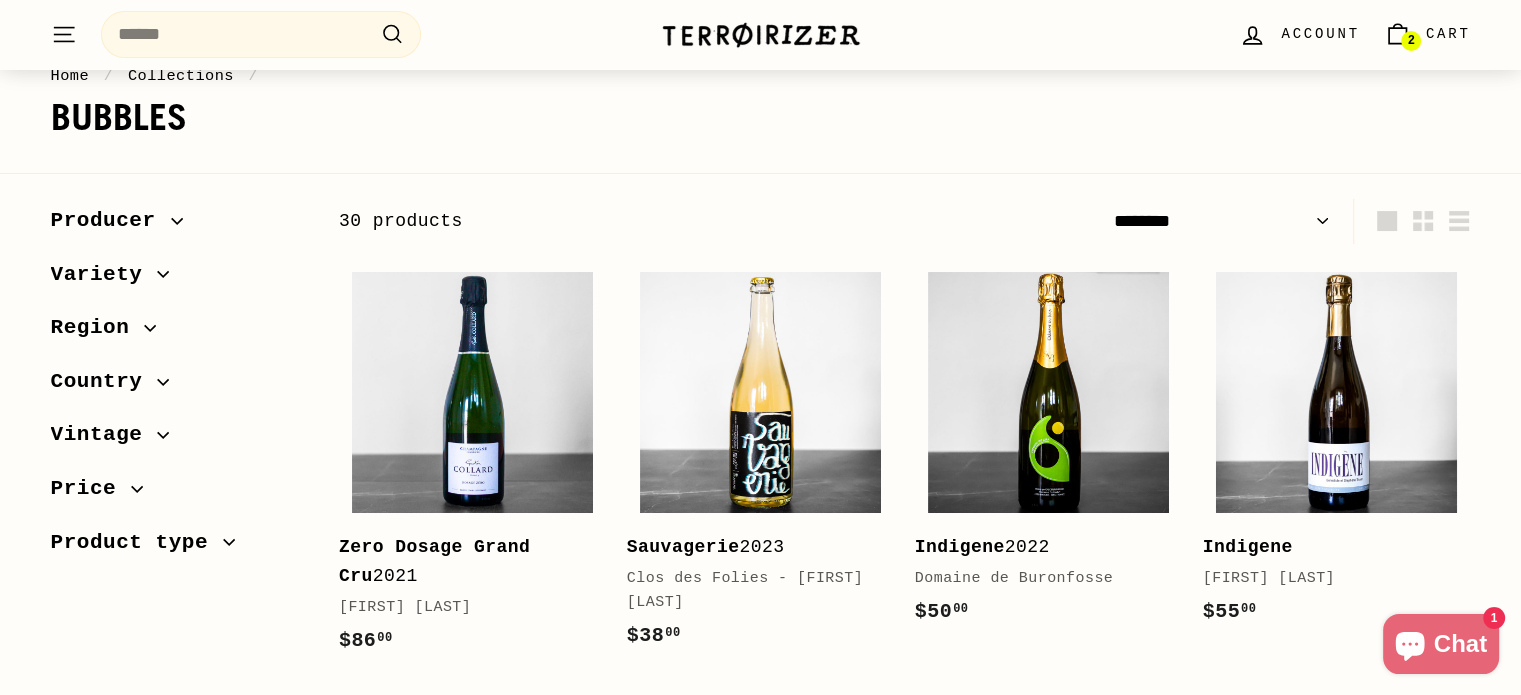 scroll, scrollTop: 131, scrollLeft: 0, axis: vertical 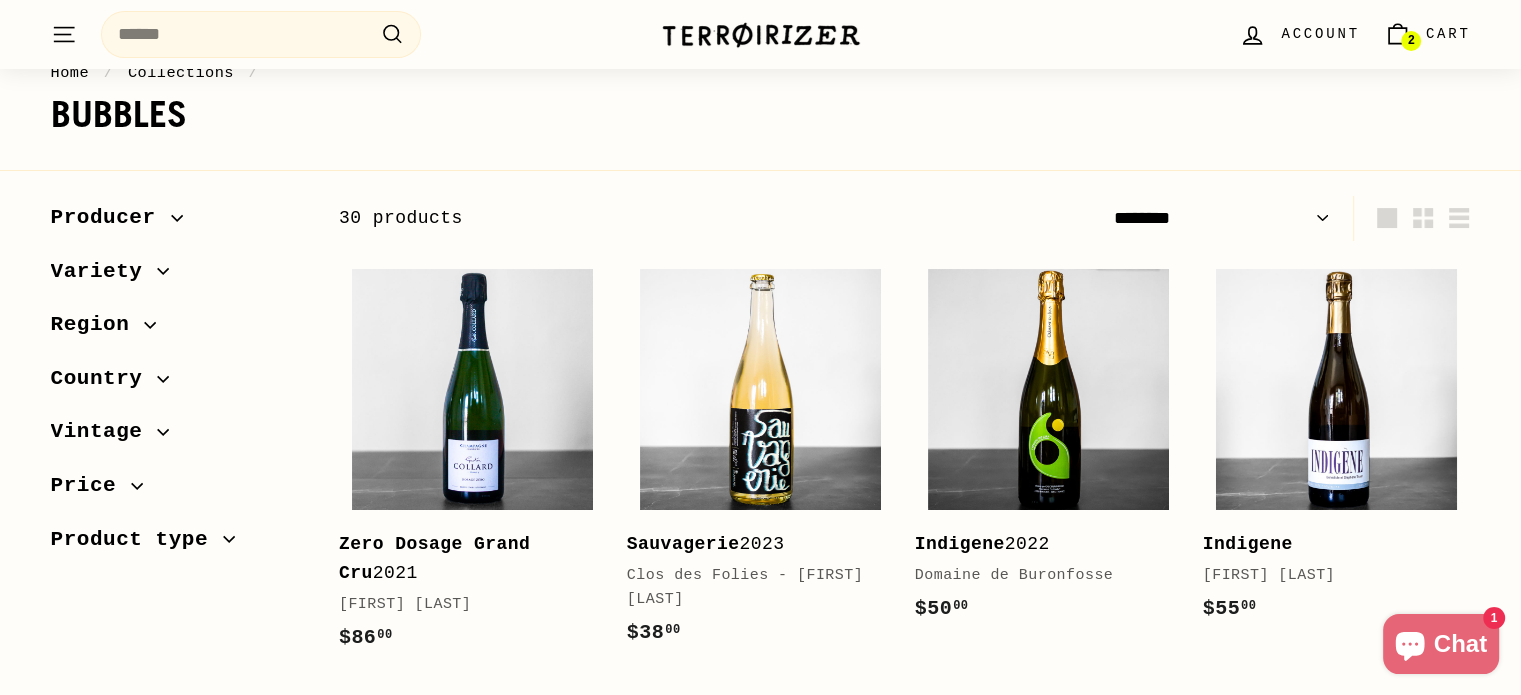 click on "**********" at bounding box center [1222, 218] 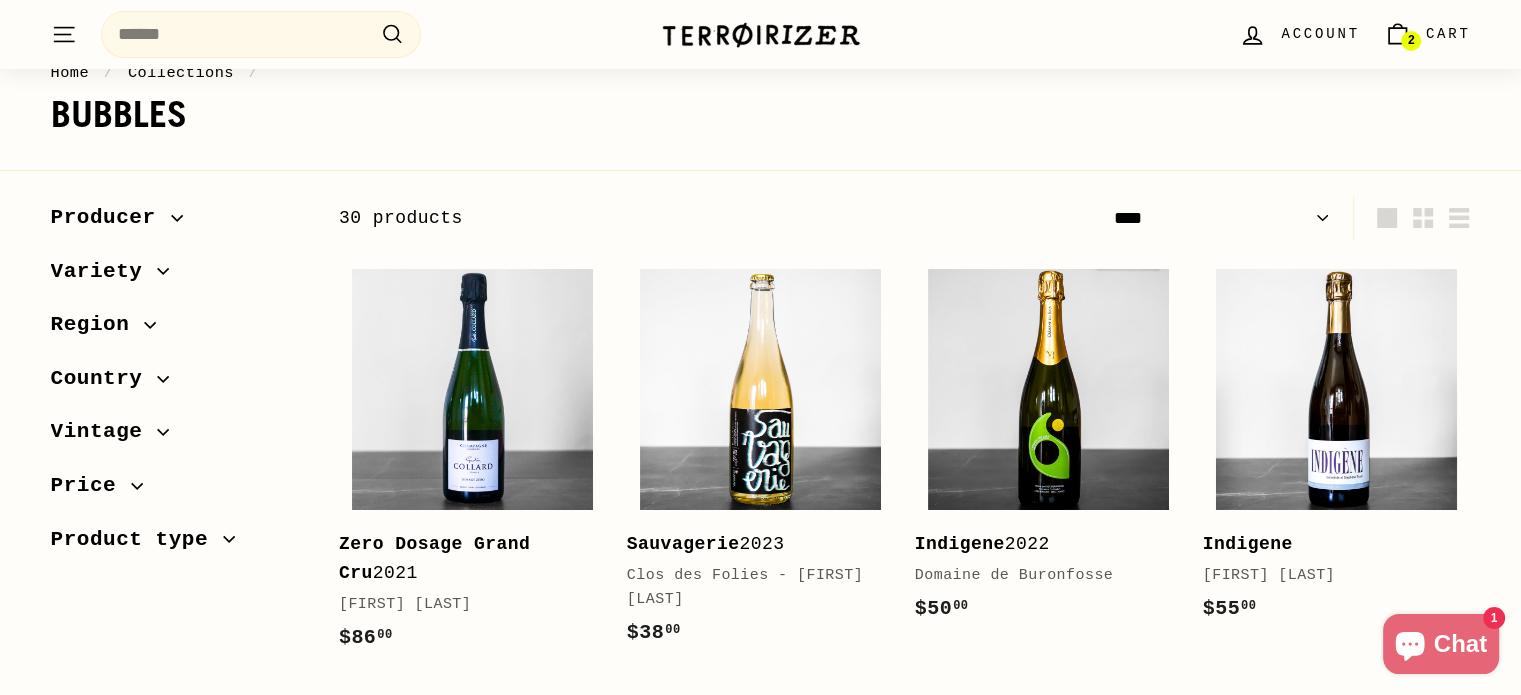 click on "**********" at bounding box center (1222, 218) 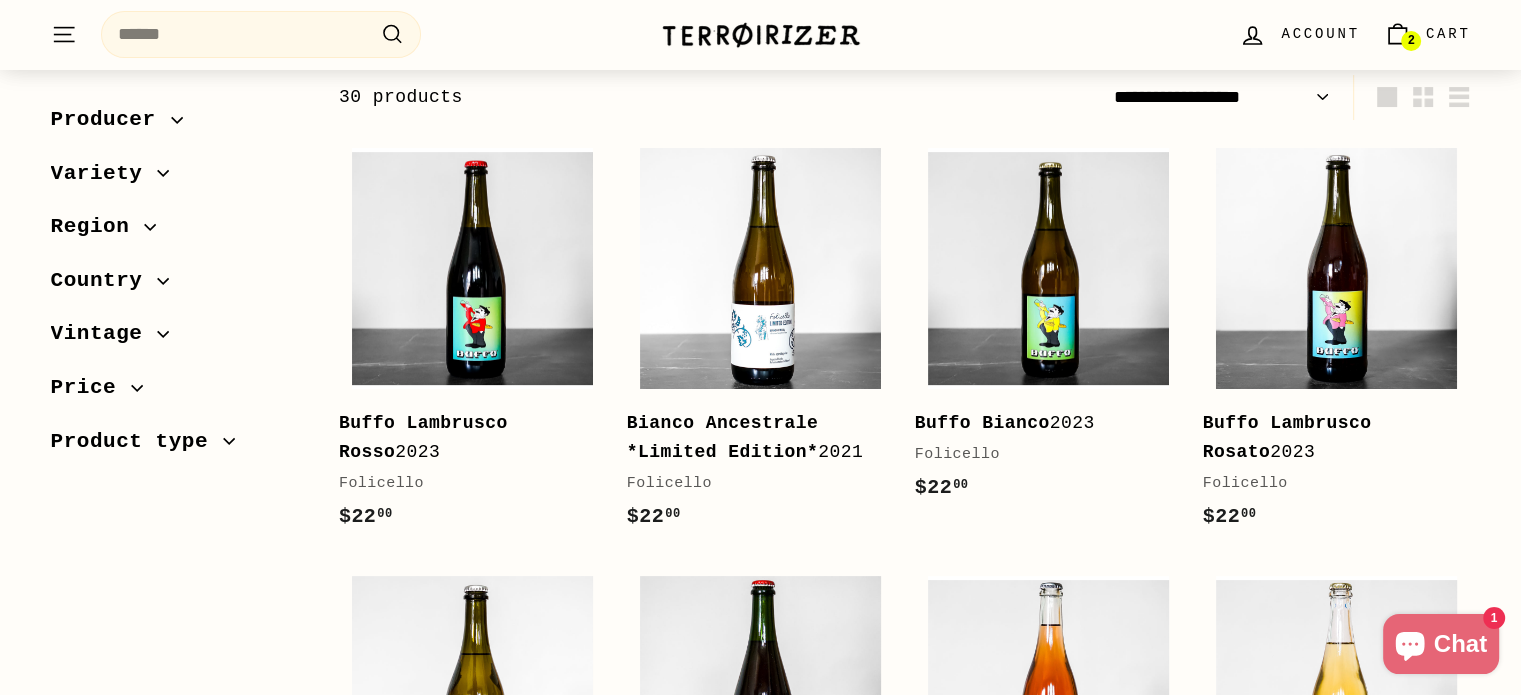 scroll, scrollTop: 254, scrollLeft: 0, axis: vertical 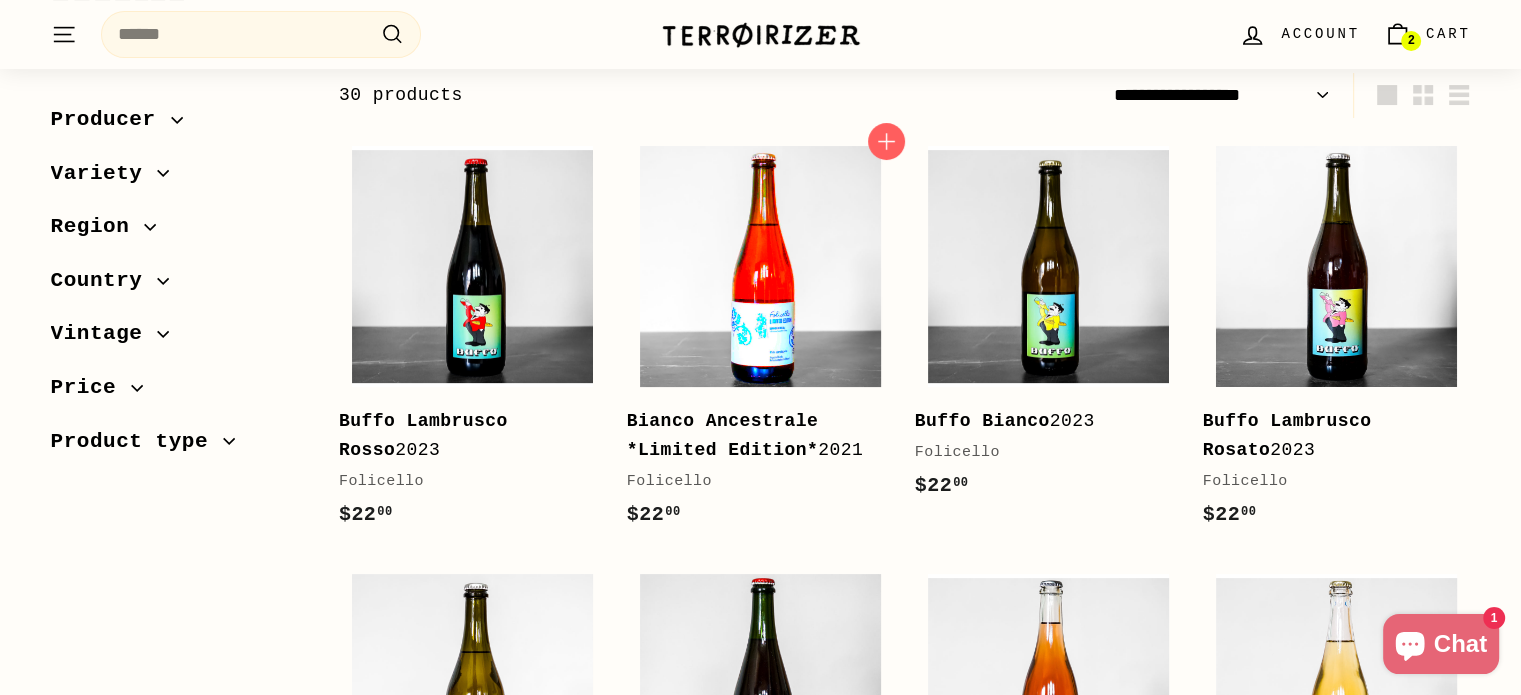click at bounding box center (760, 266) 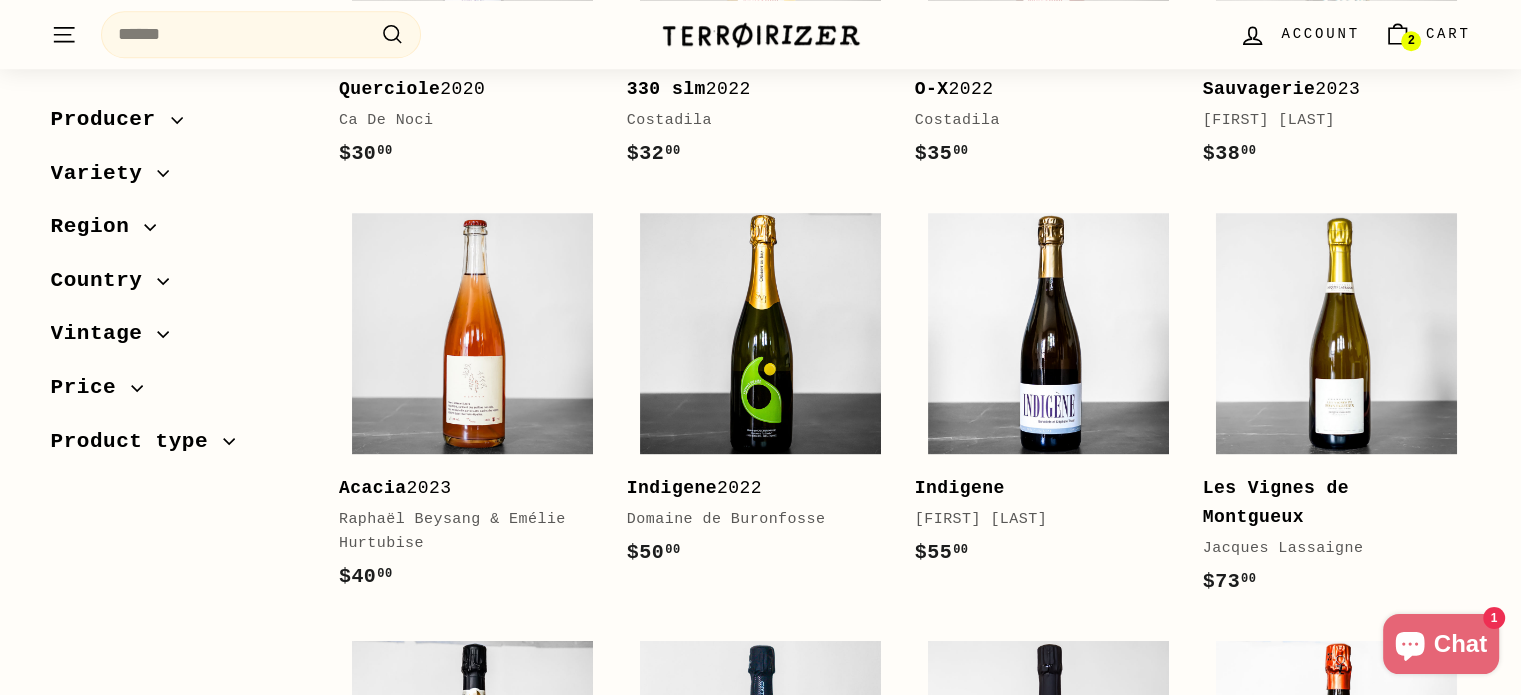 scroll, scrollTop: 1840, scrollLeft: 0, axis: vertical 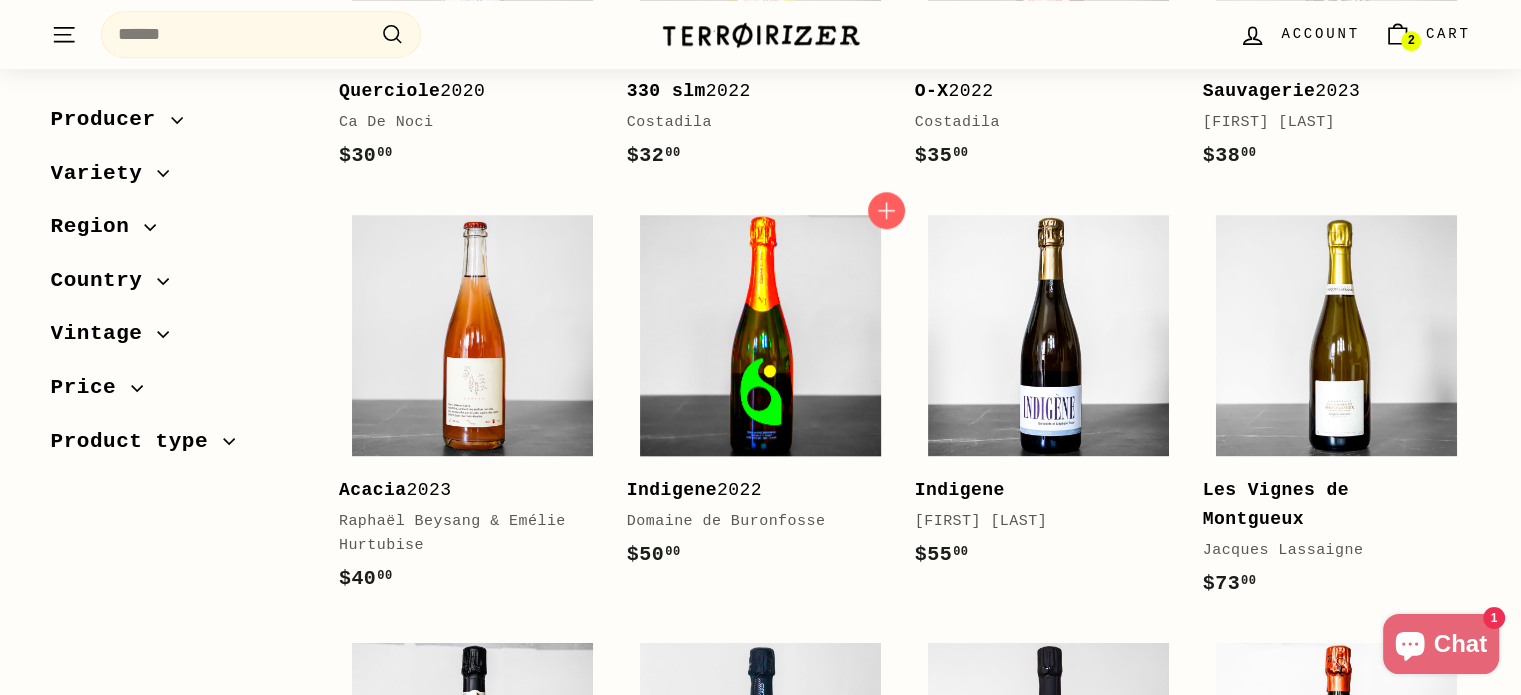 click at bounding box center [760, 335] 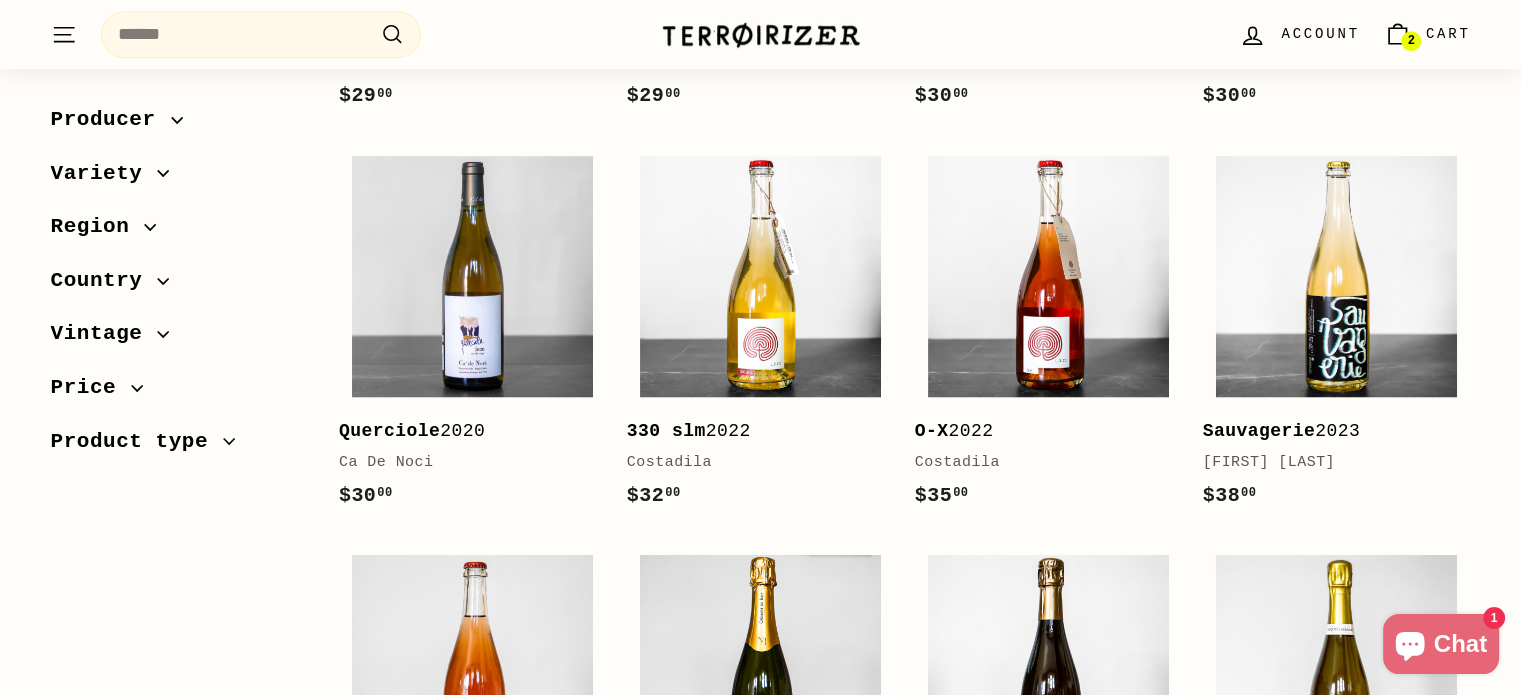 scroll, scrollTop: 1488, scrollLeft: 0, axis: vertical 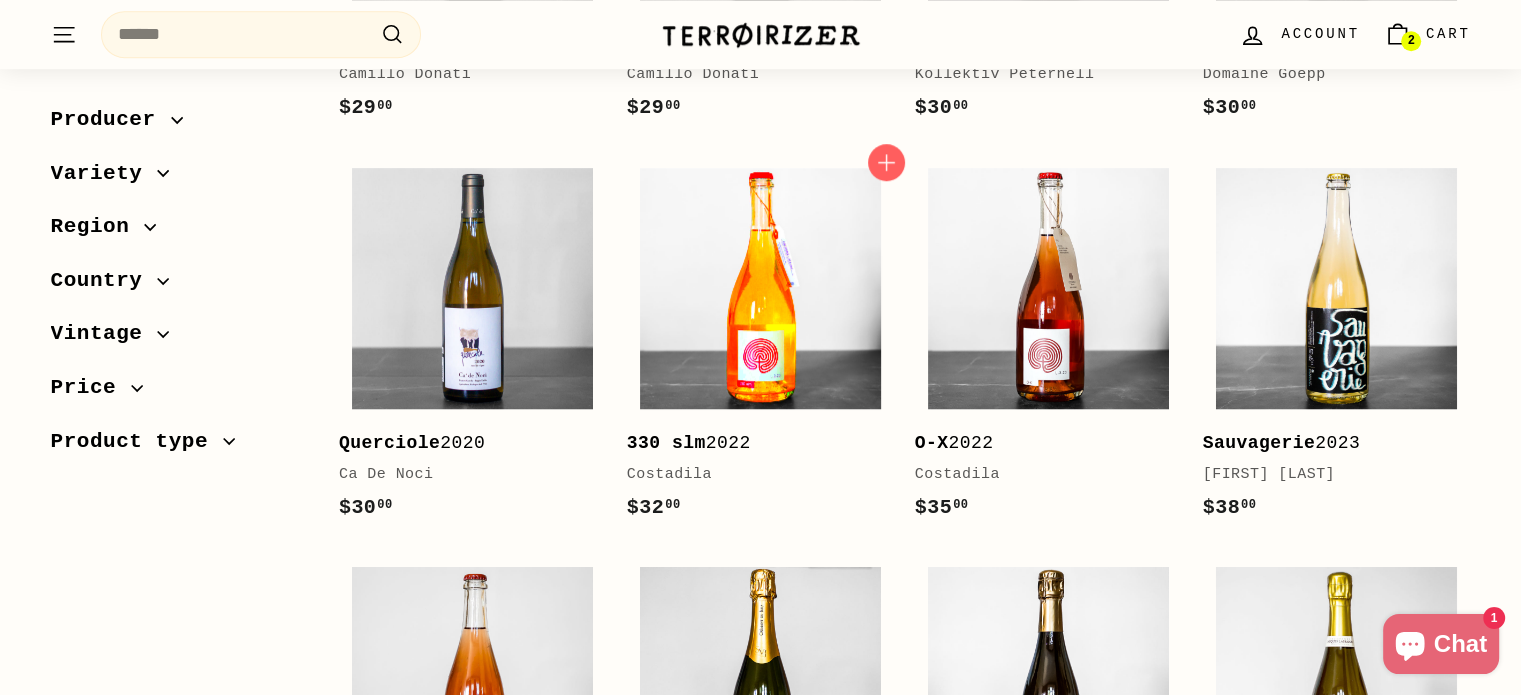 click at bounding box center (760, 288) 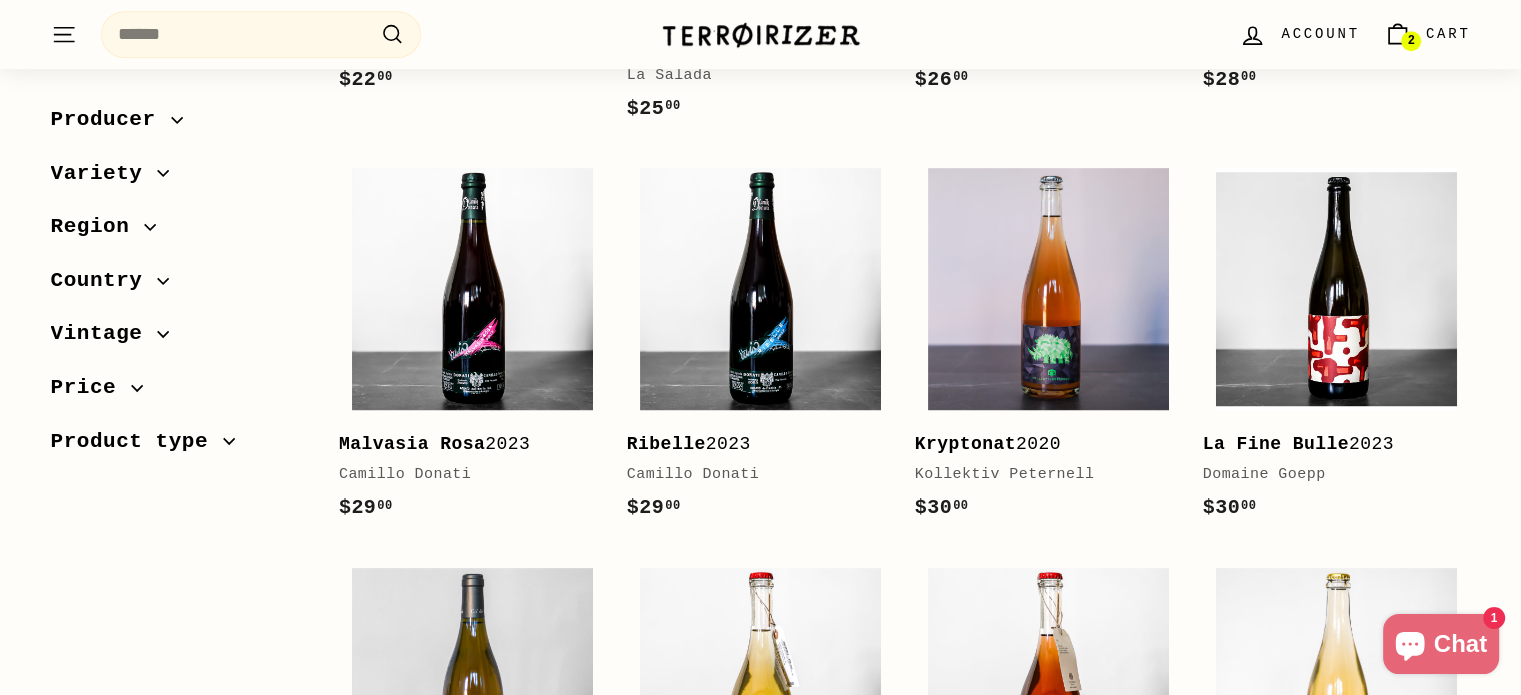 scroll, scrollTop: 1087, scrollLeft: 0, axis: vertical 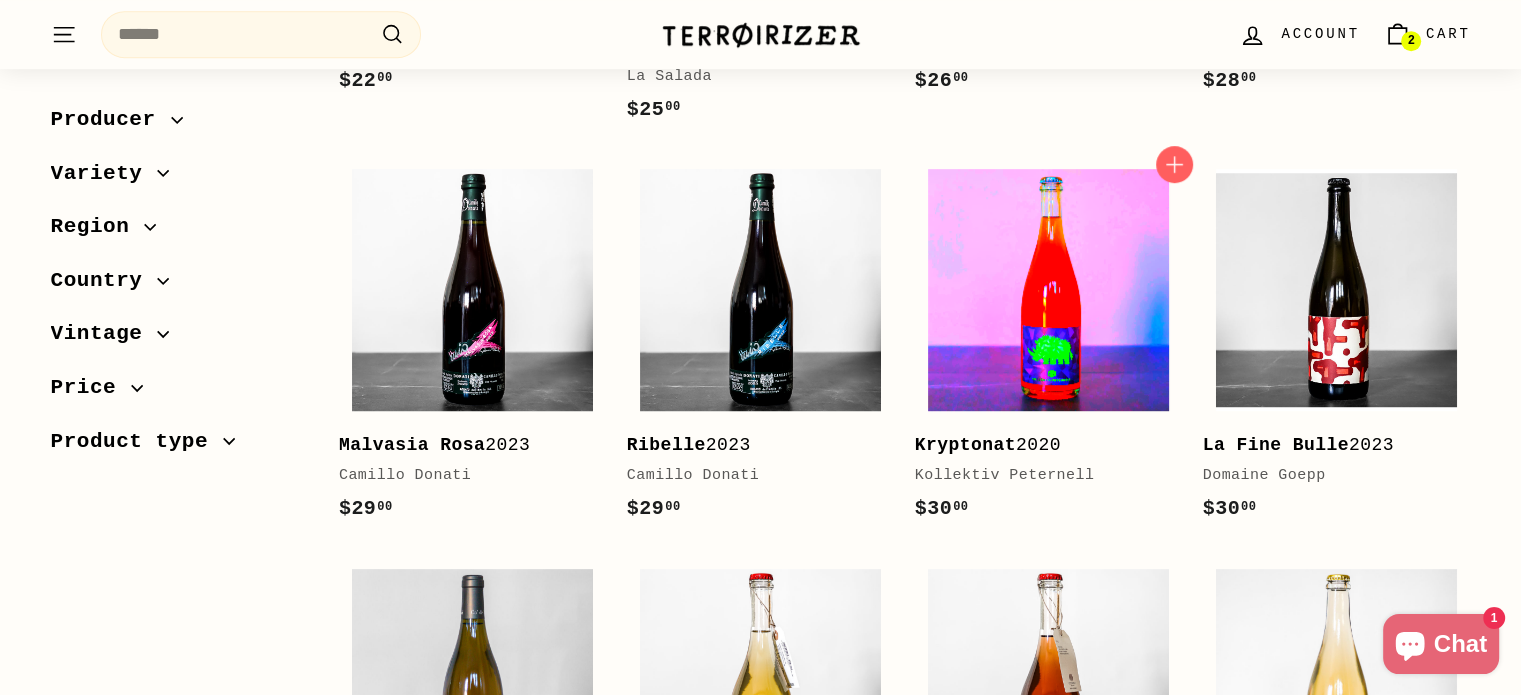 click at bounding box center [1048, 289] 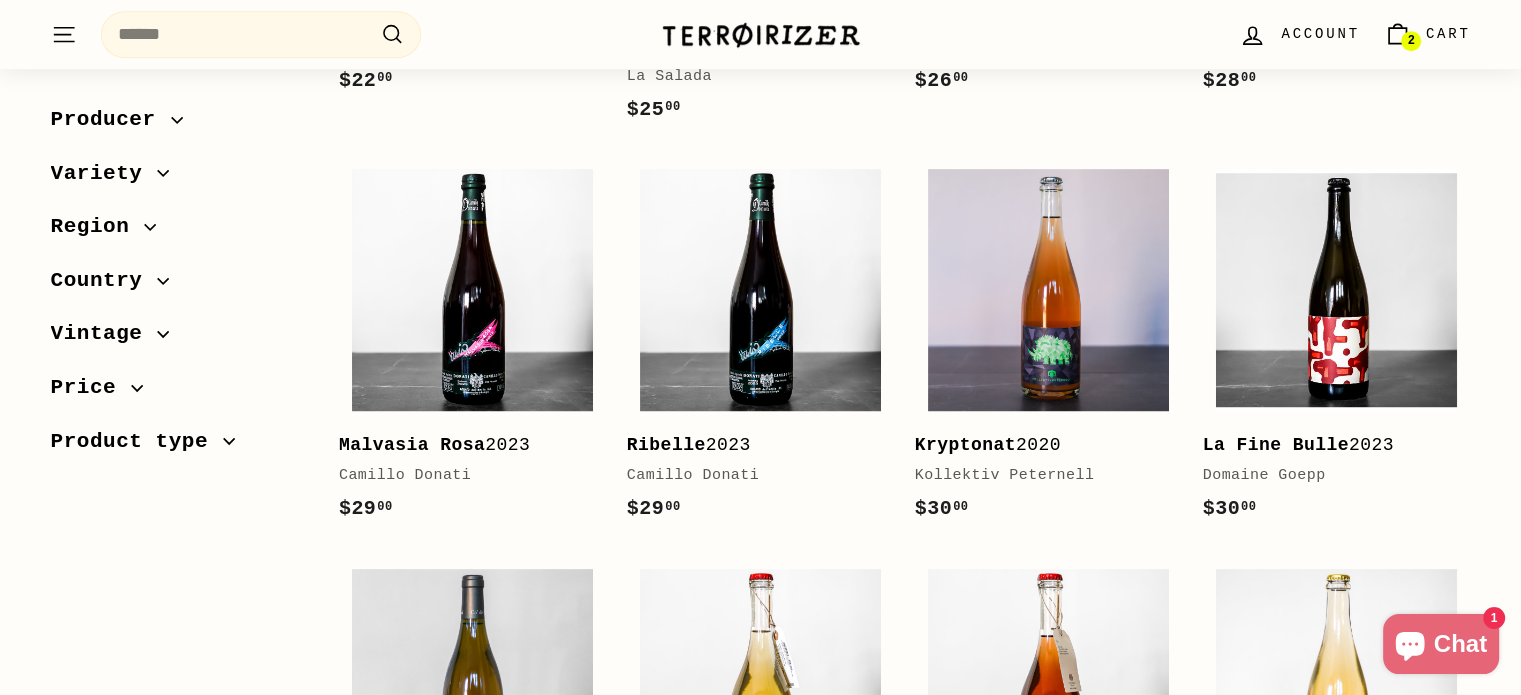 scroll, scrollTop: 696, scrollLeft: 0, axis: vertical 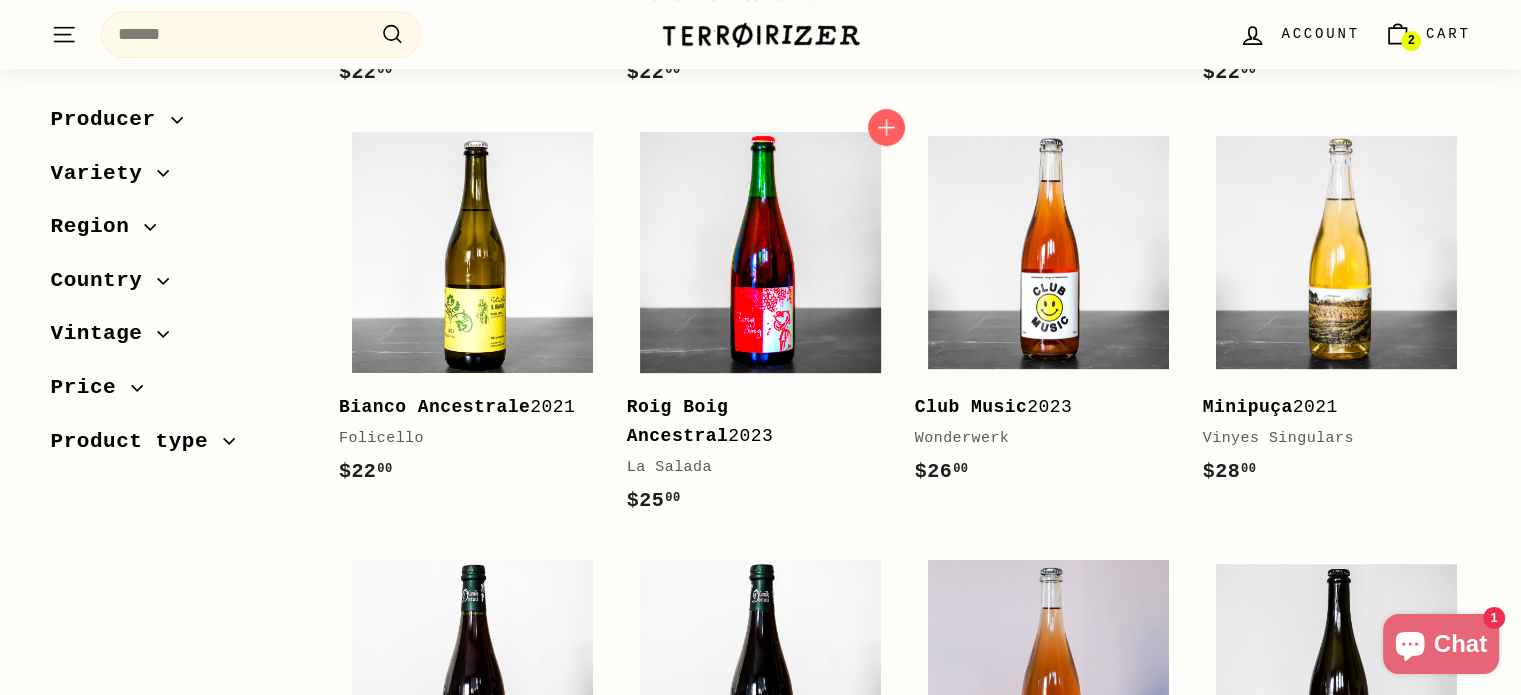 click at bounding box center [760, 252] 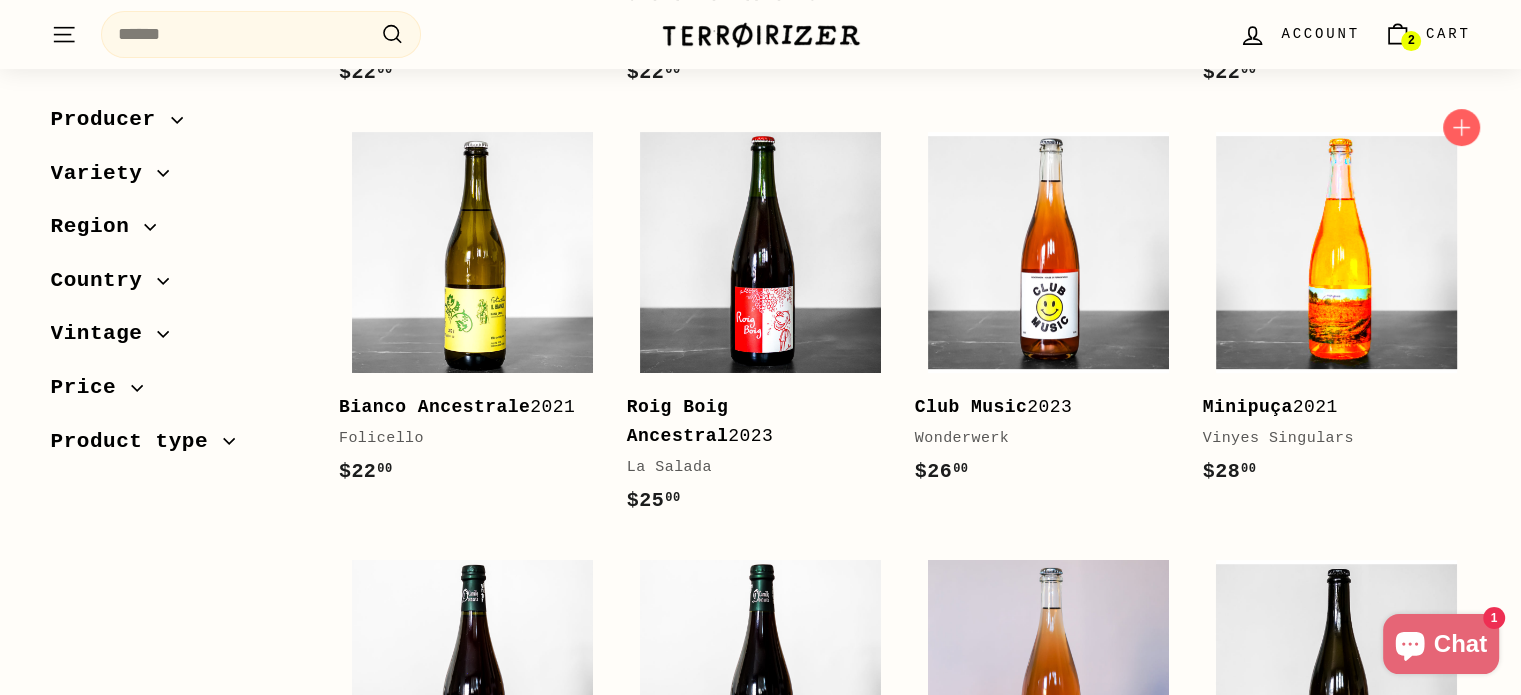 click at bounding box center [1336, 252] 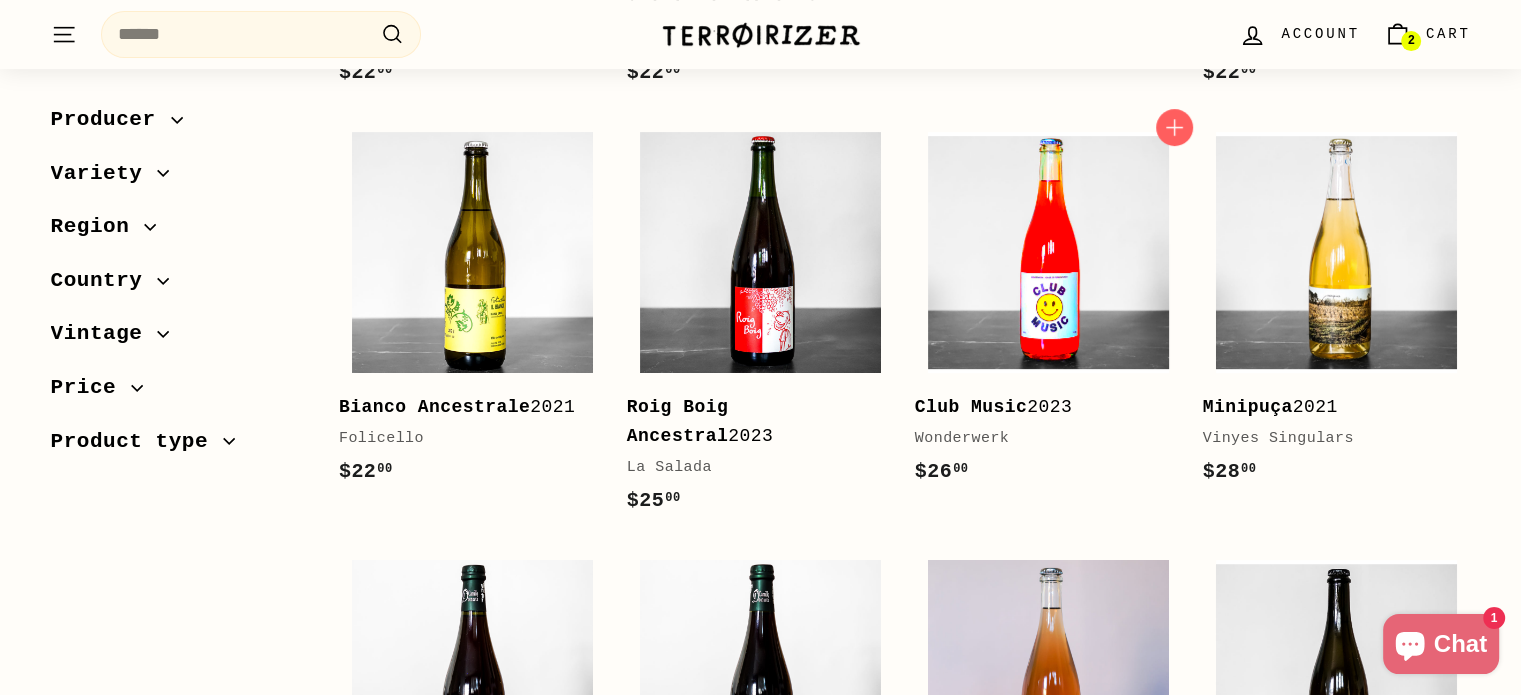 click at bounding box center [1048, 252] 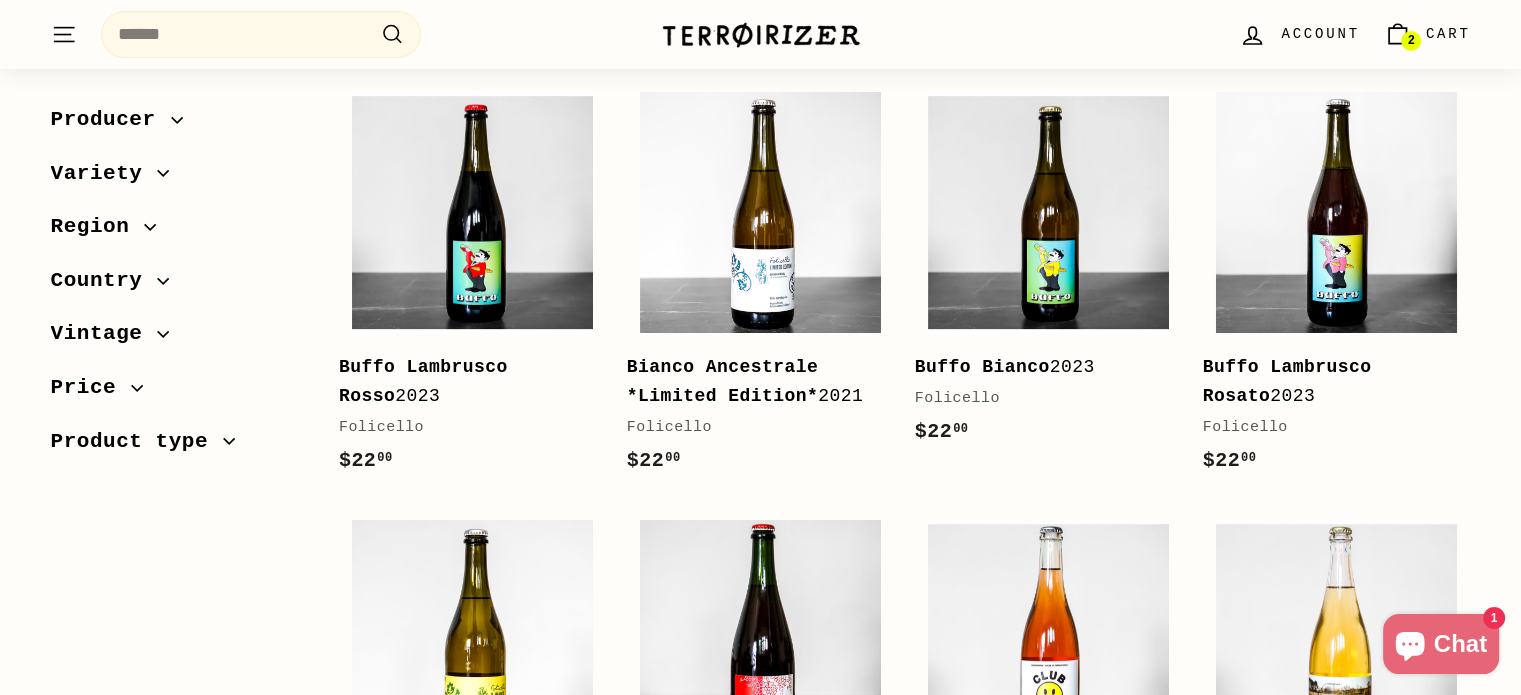 scroll, scrollTop: 299, scrollLeft: 0, axis: vertical 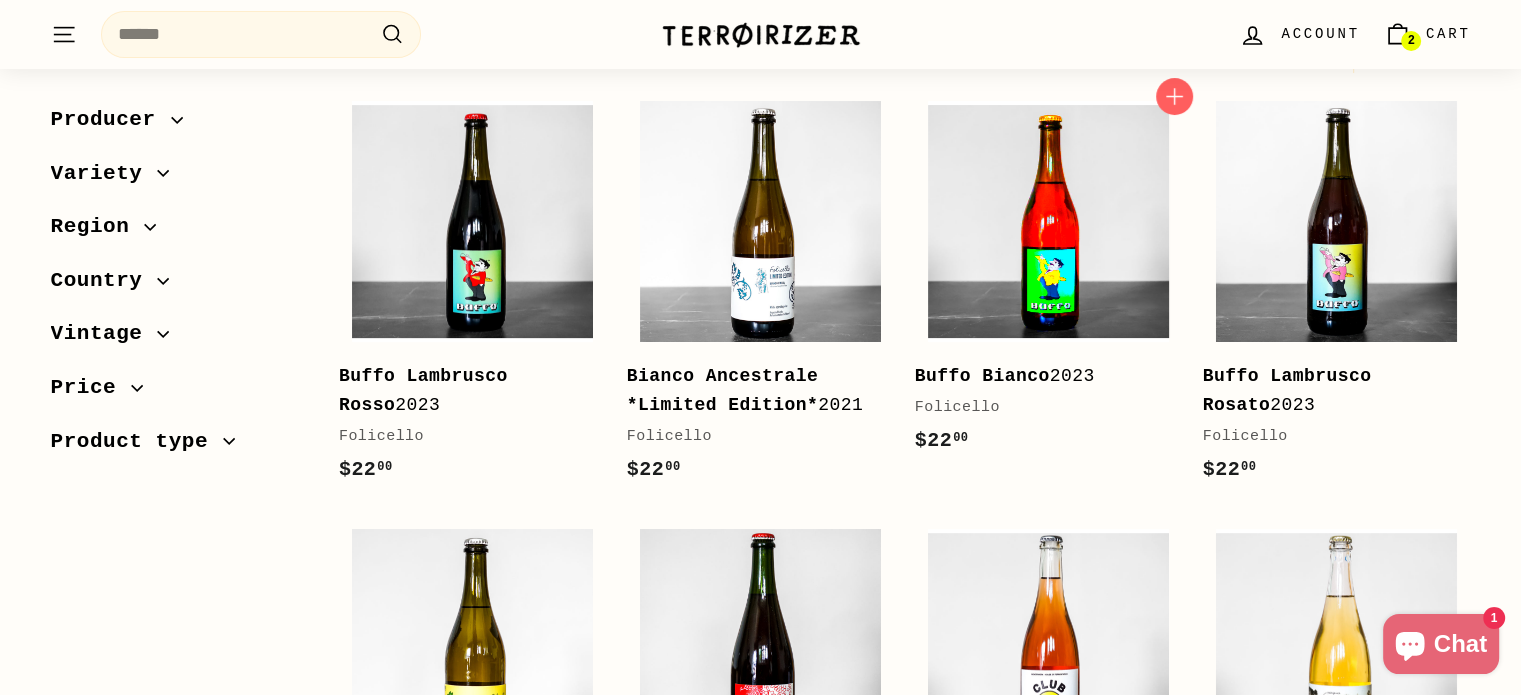 click at bounding box center (1048, 221) 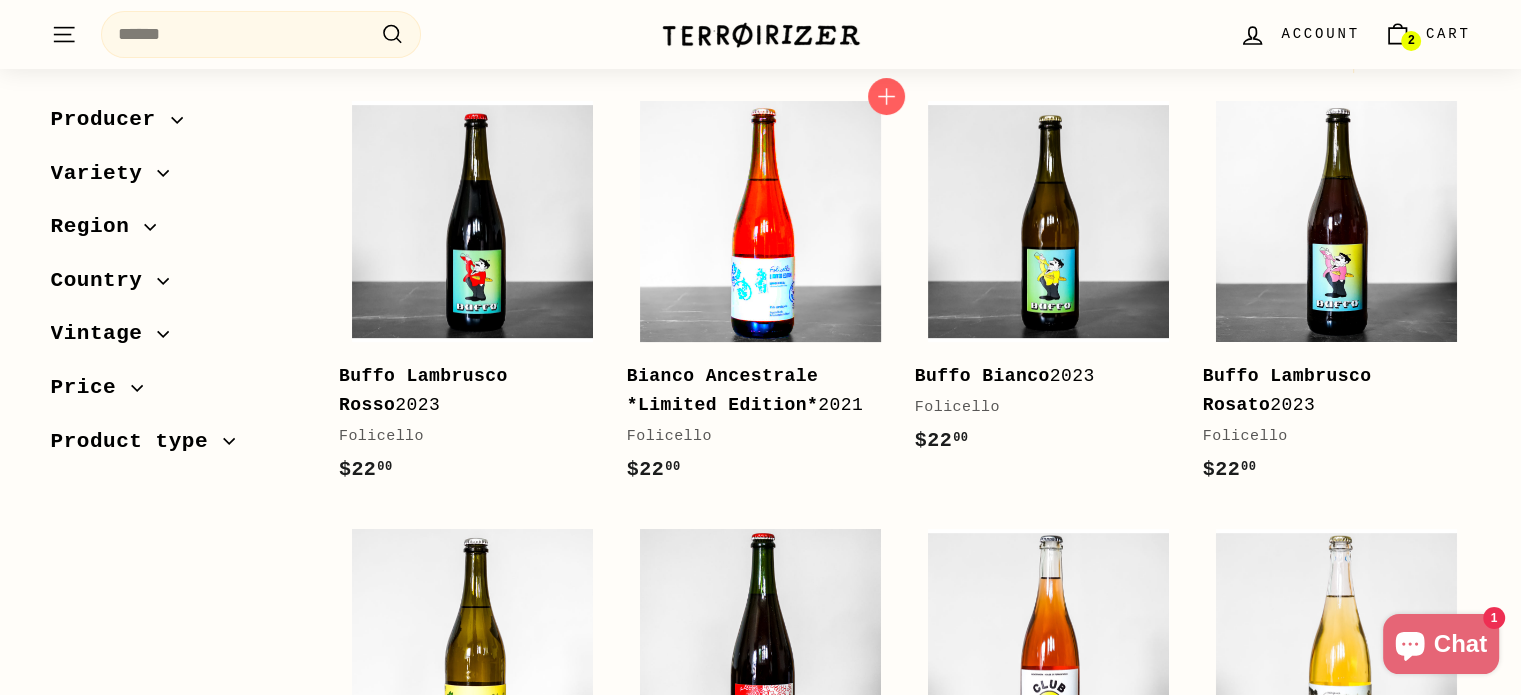 click at bounding box center [760, 221] 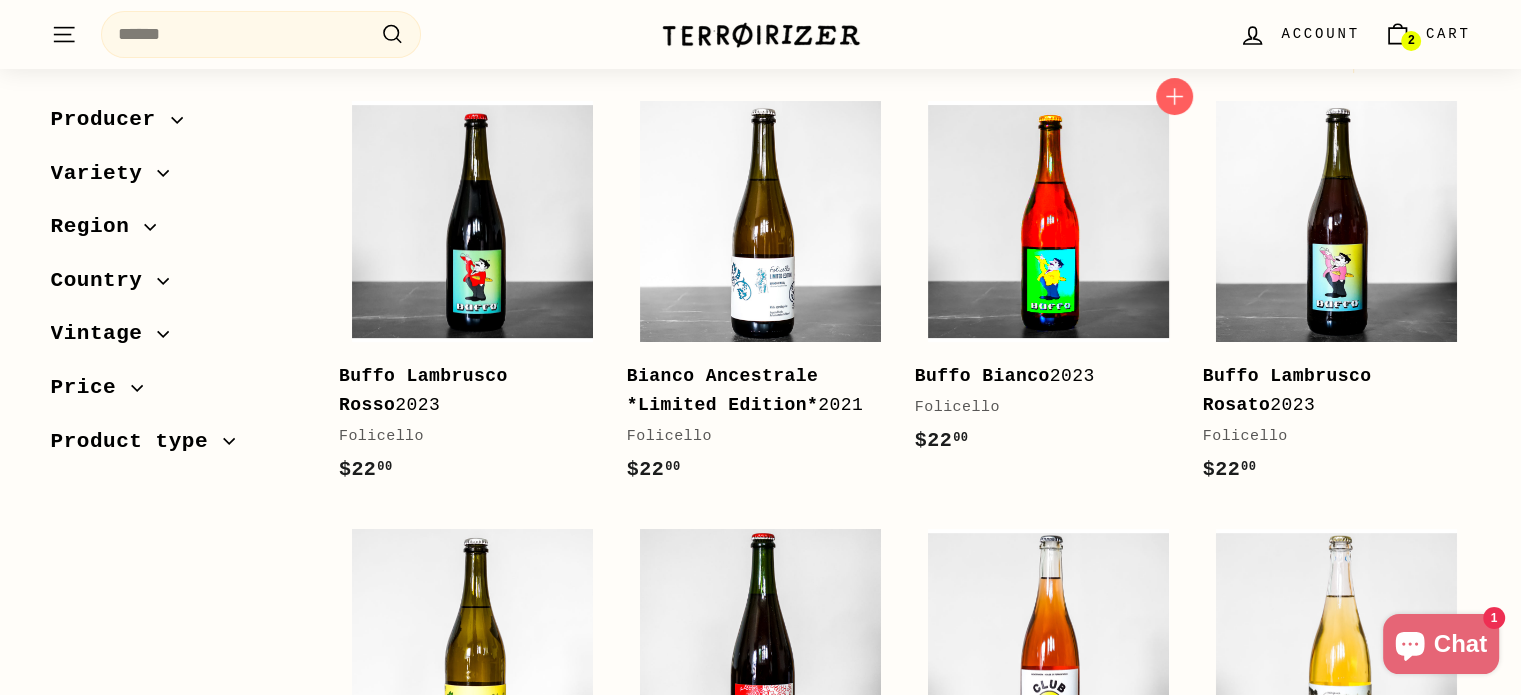 click at bounding box center (1048, 221) 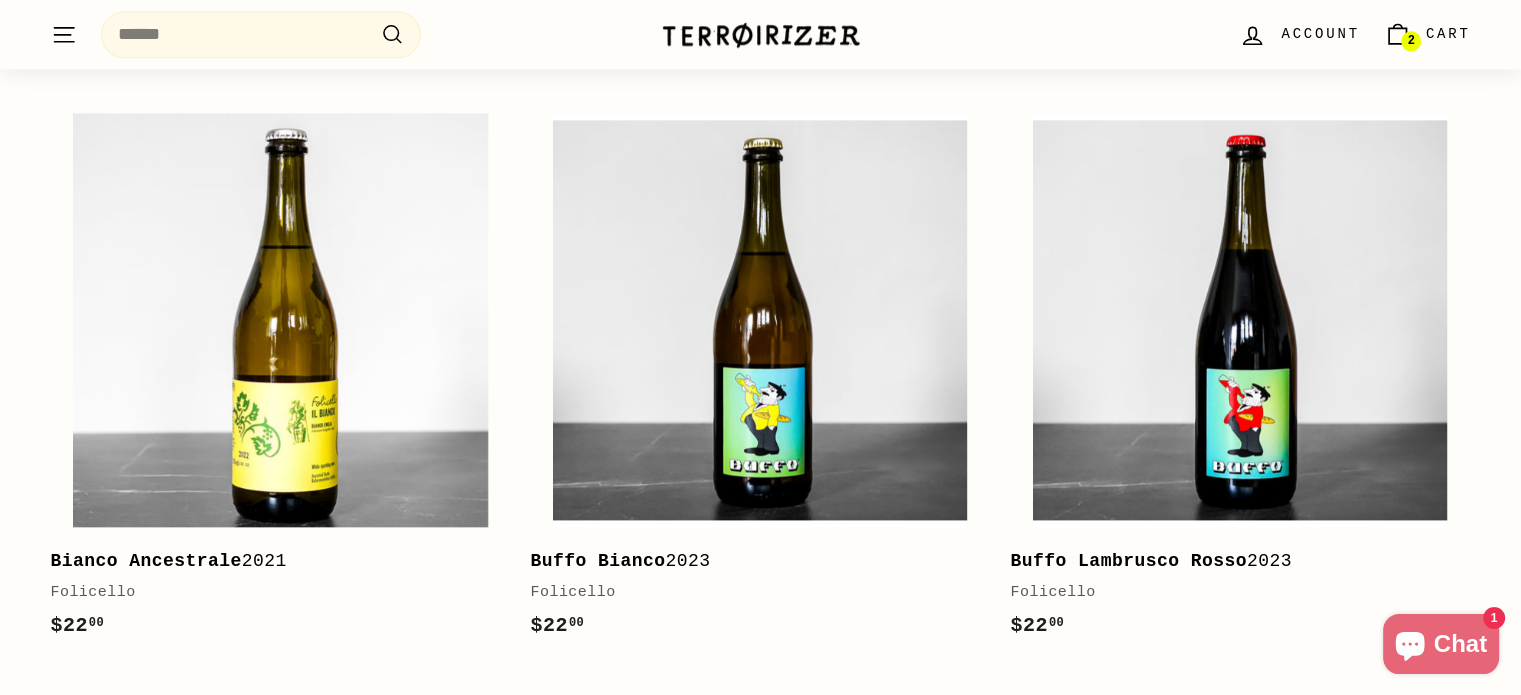 scroll, scrollTop: 2388, scrollLeft: 0, axis: vertical 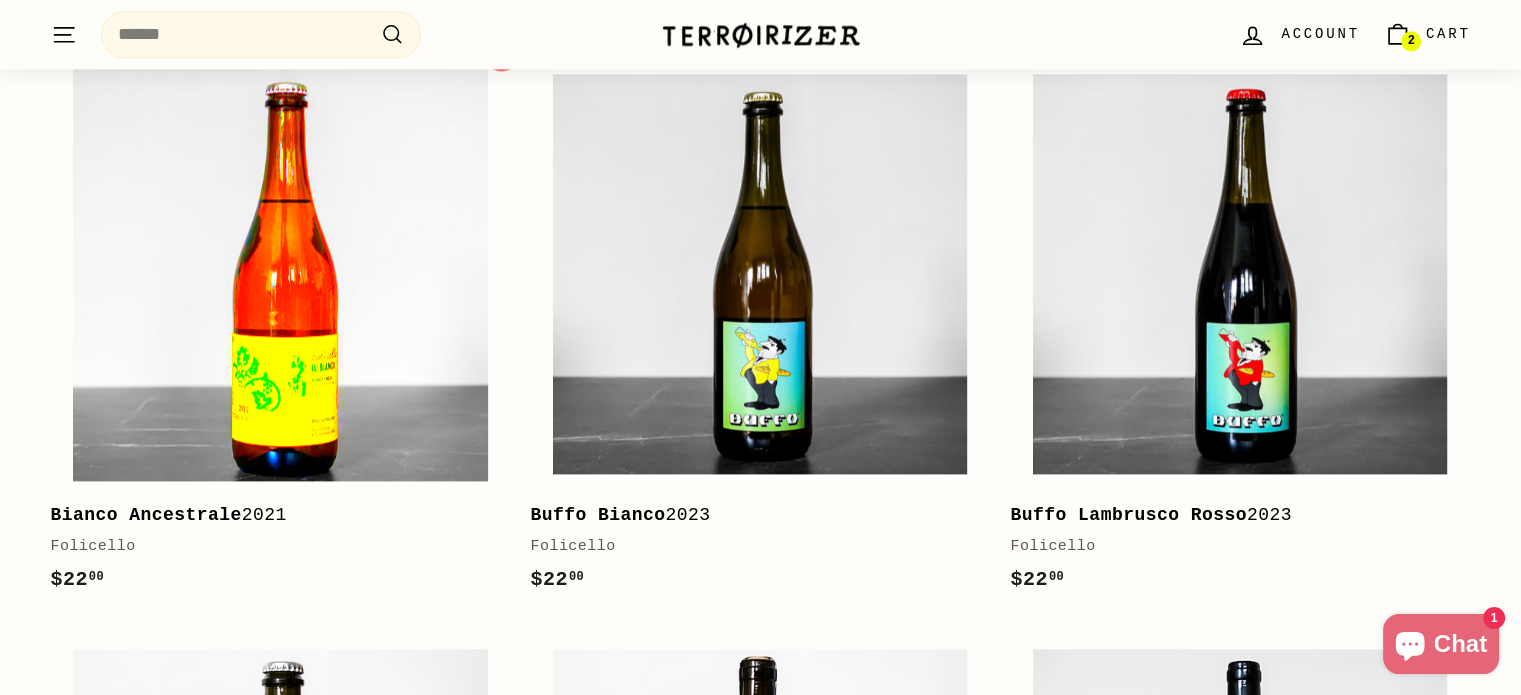 click at bounding box center [280, 274] 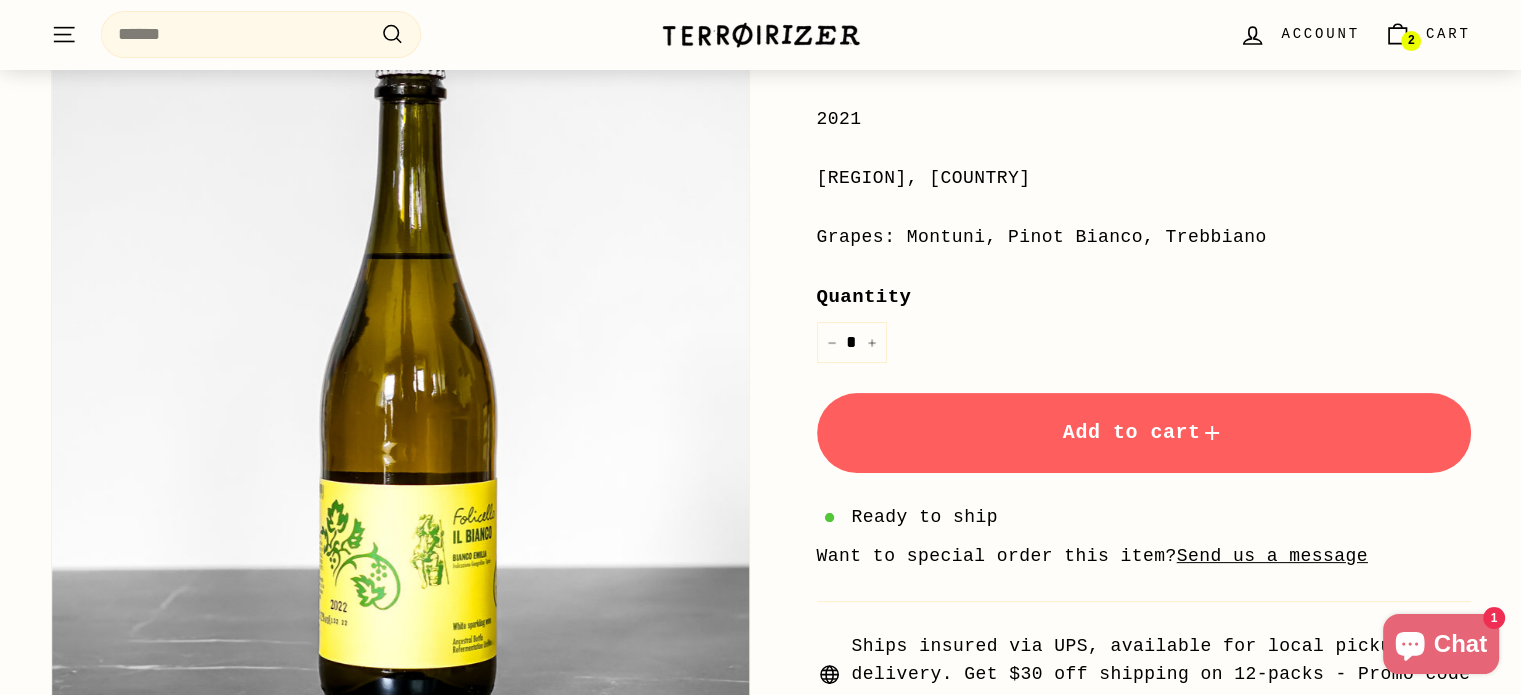 scroll, scrollTop: 419, scrollLeft: 0, axis: vertical 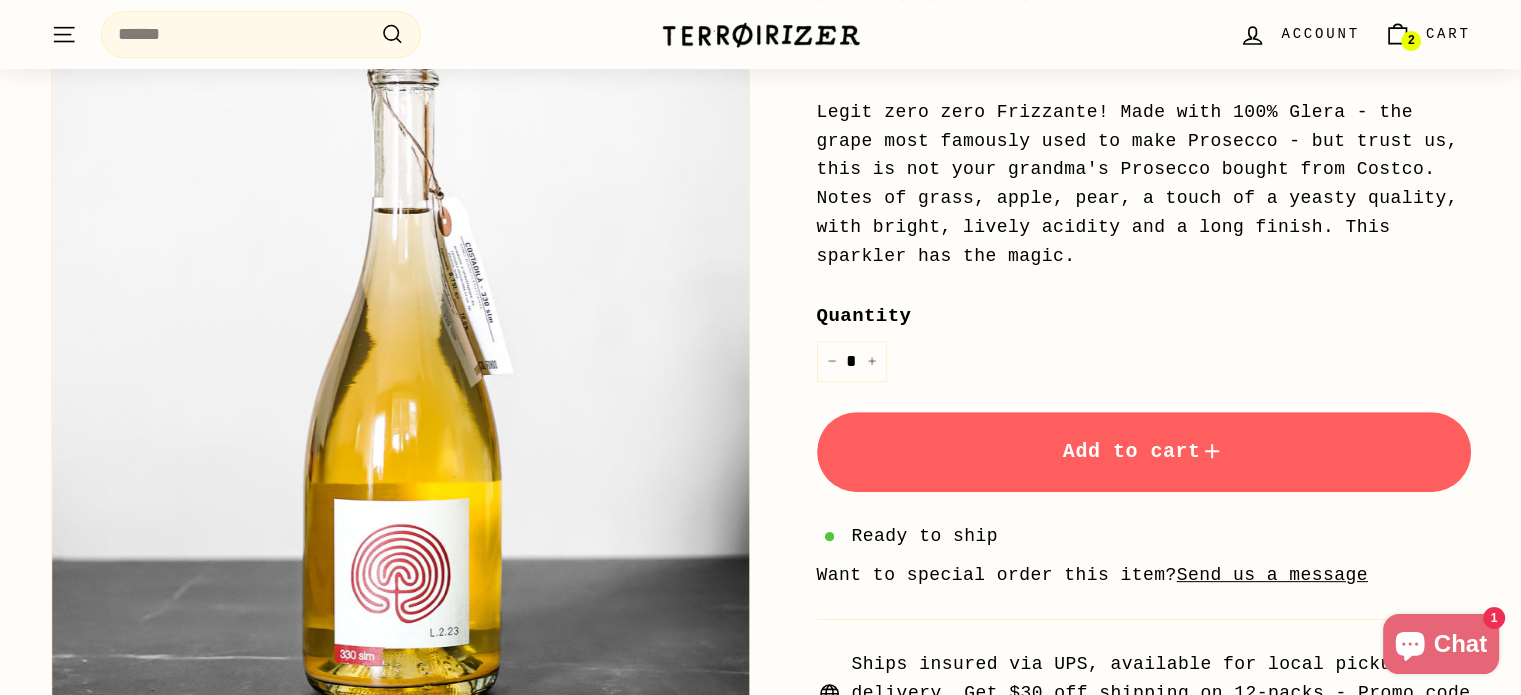 click on "Add to cart" at bounding box center (1144, 452) 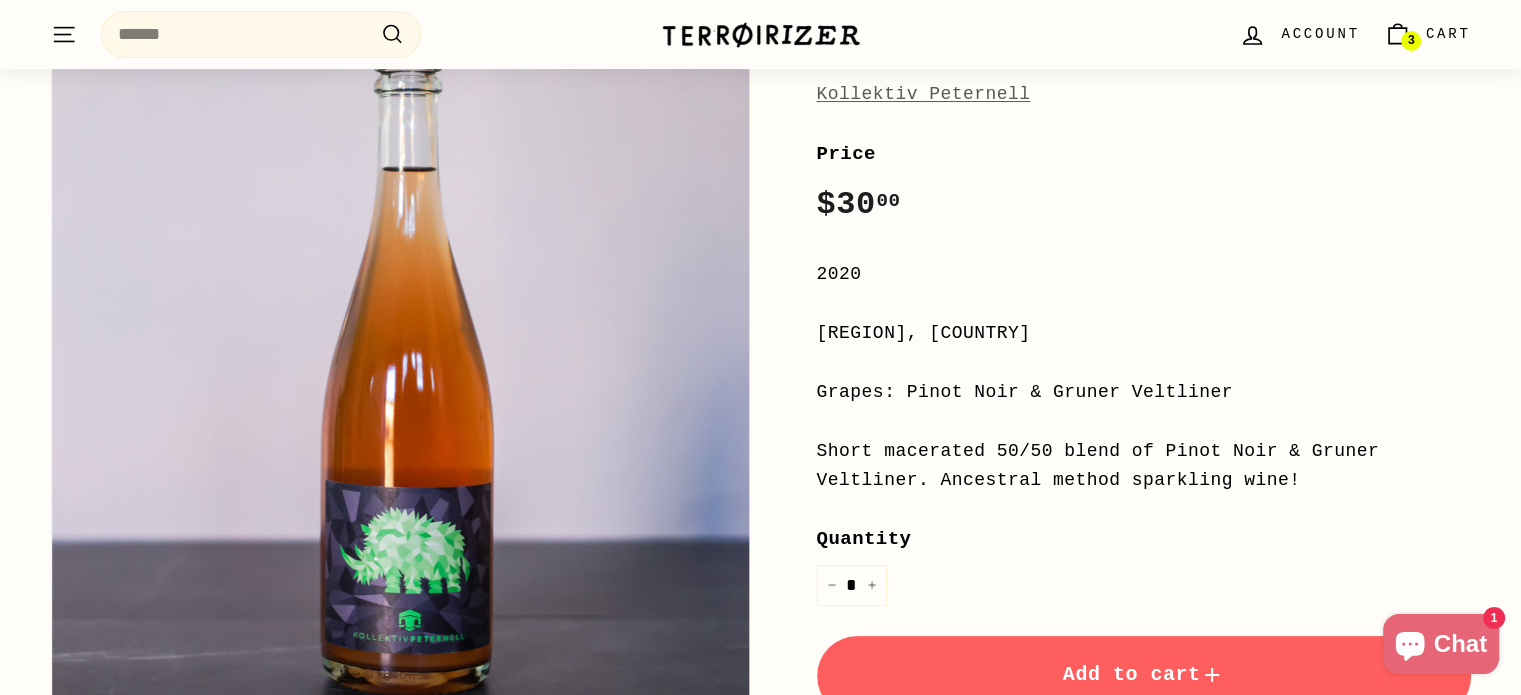 scroll, scrollTop: 264, scrollLeft: 0, axis: vertical 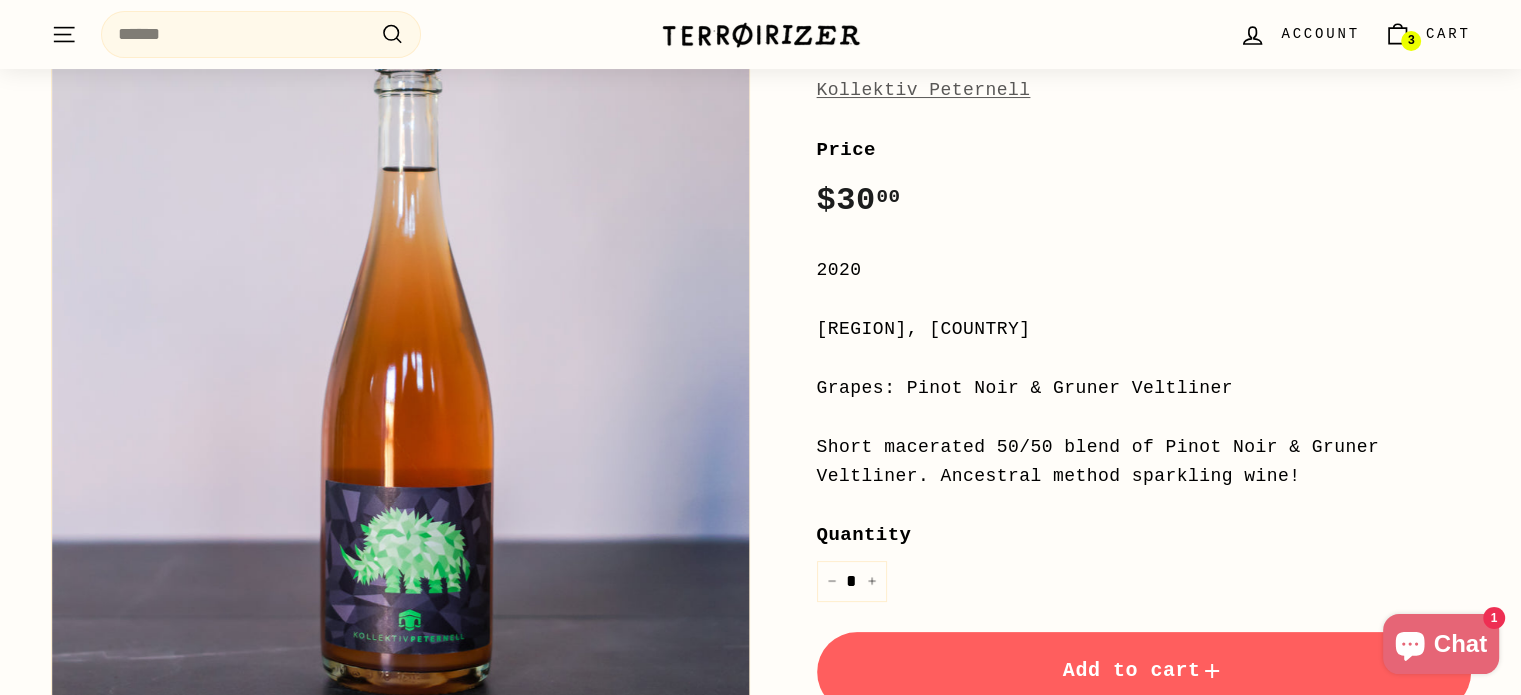 click on "Add to cart" at bounding box center [1144, 672] 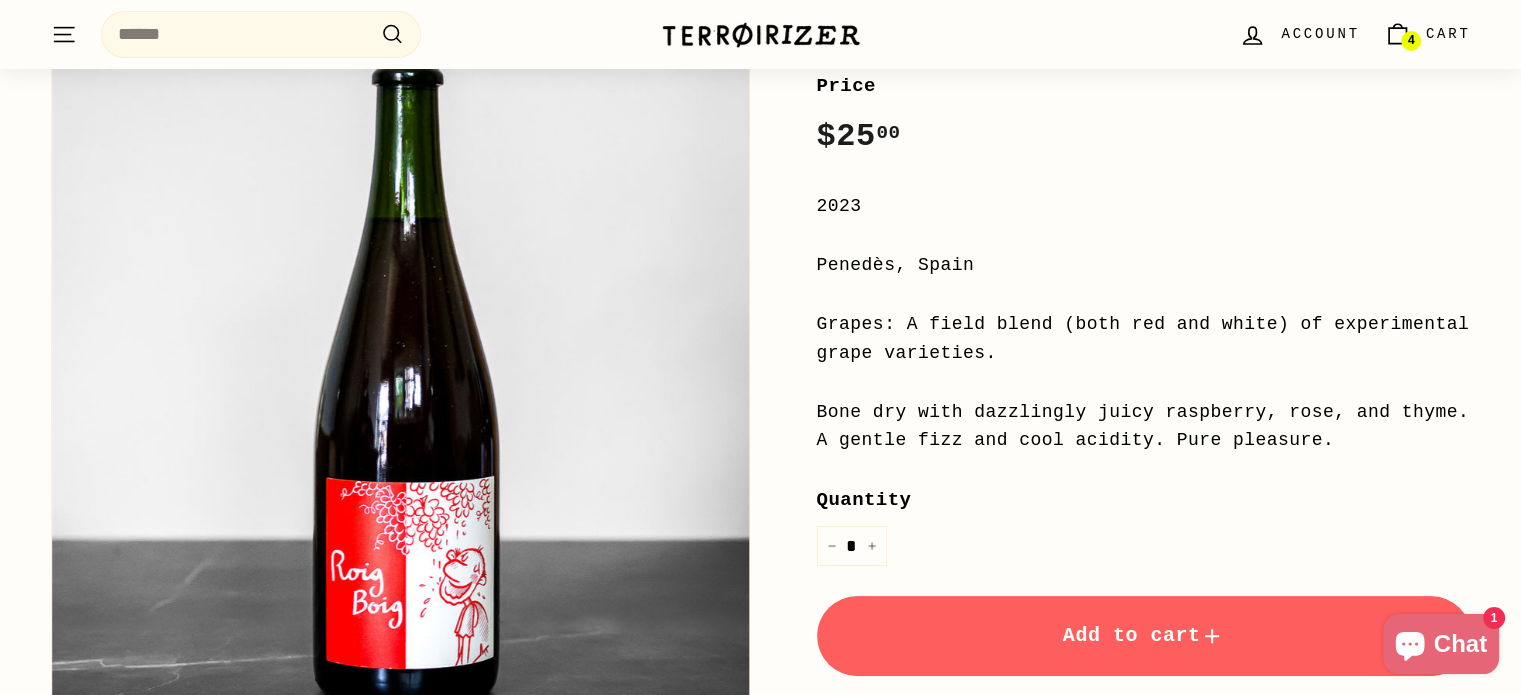 scroll, scrollTop: 330, scrollLeft: 0, axis: vertical 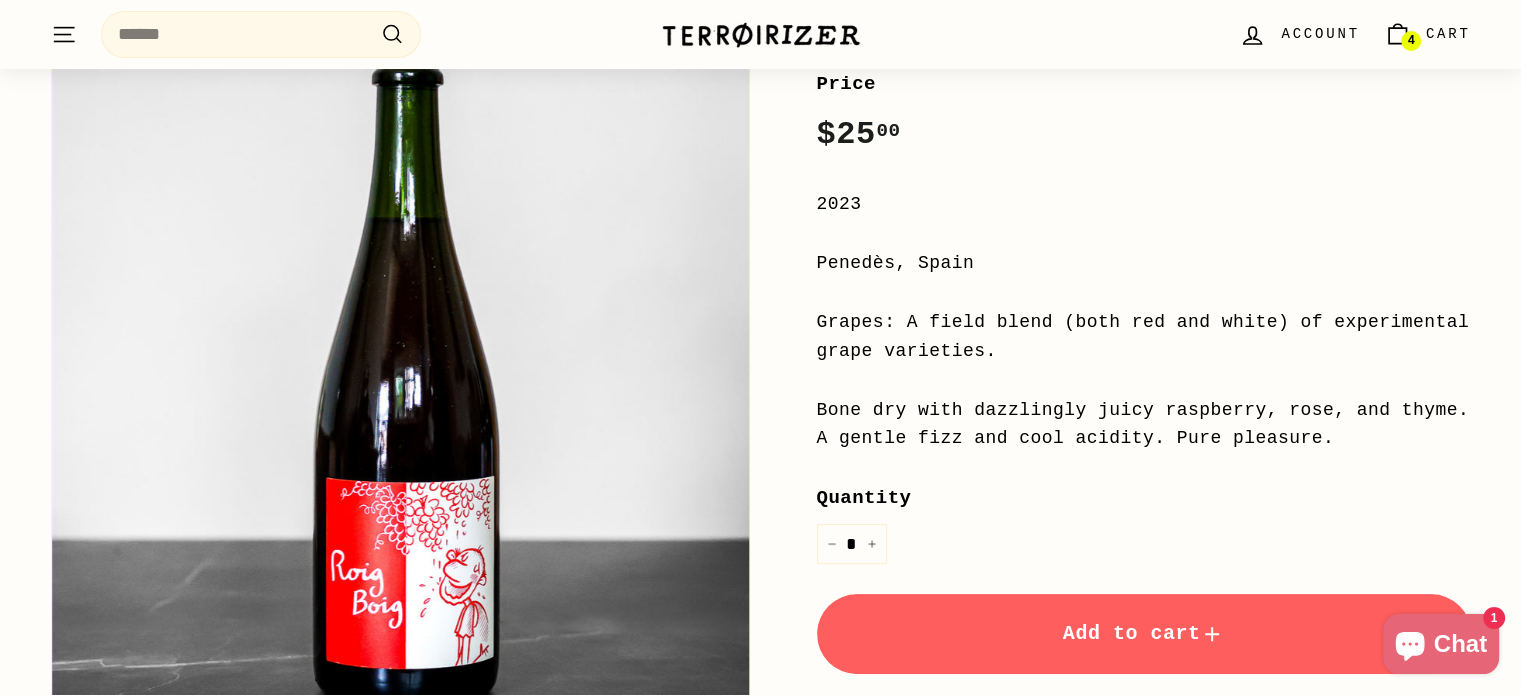 click on "Add to cart" at bounding box center [1144, 633] 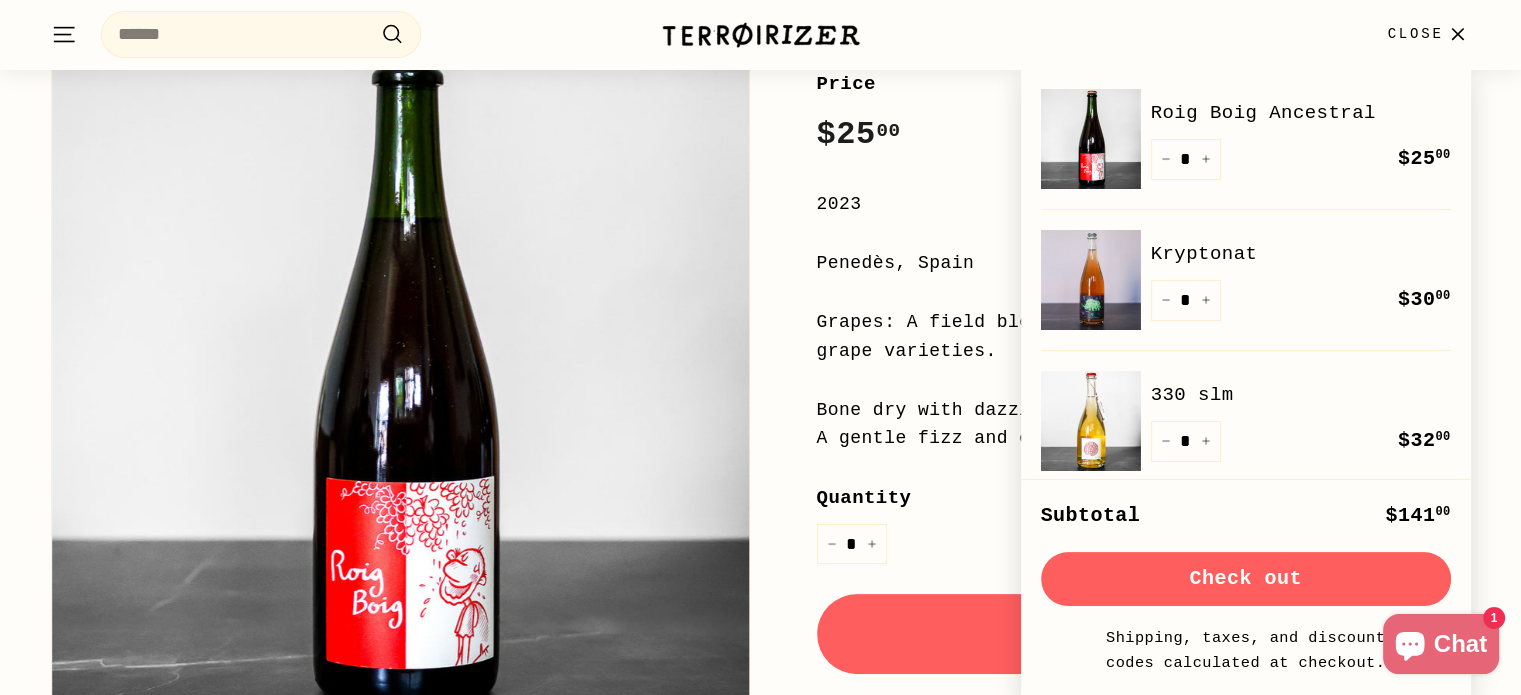 click on "Home
/
Collections
/
Bubbles
/
Roig Boig Ancestral
La Salada
Price
Regular price $25 00
$25.00
/
2023
Penedès, Spain
Grapes: A field blend (both red and white) of experimental grape varieties.
Bone dry with dazzlingly juicy raspberry, rose, and thyme. A gentle fizz and cool acidity. Pure pleasure.
Quantity
*
+" at bounding box center (1121, 437) 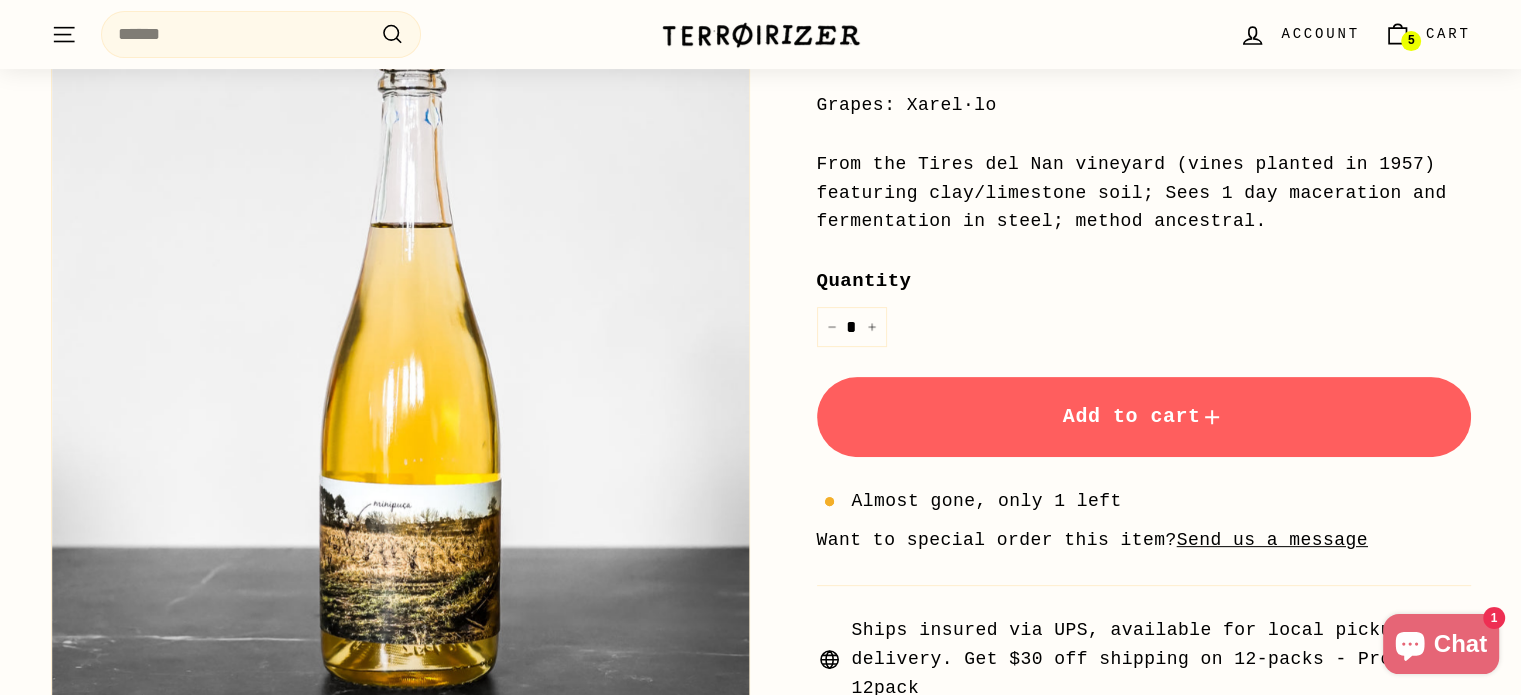 scroll, scrollTop: 548, scrollLeft: 0, axis: vertical 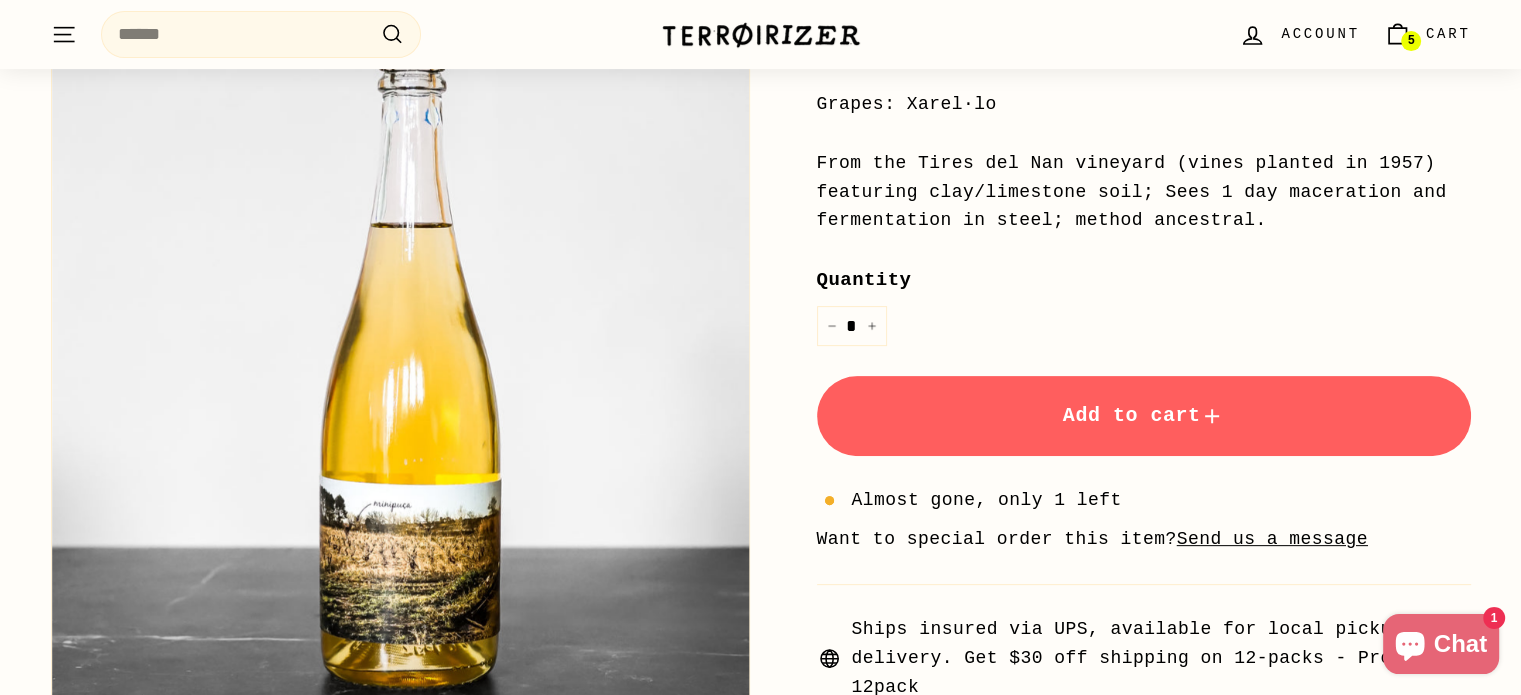 click on "Add to cart" at bounding box center [1144, 416] 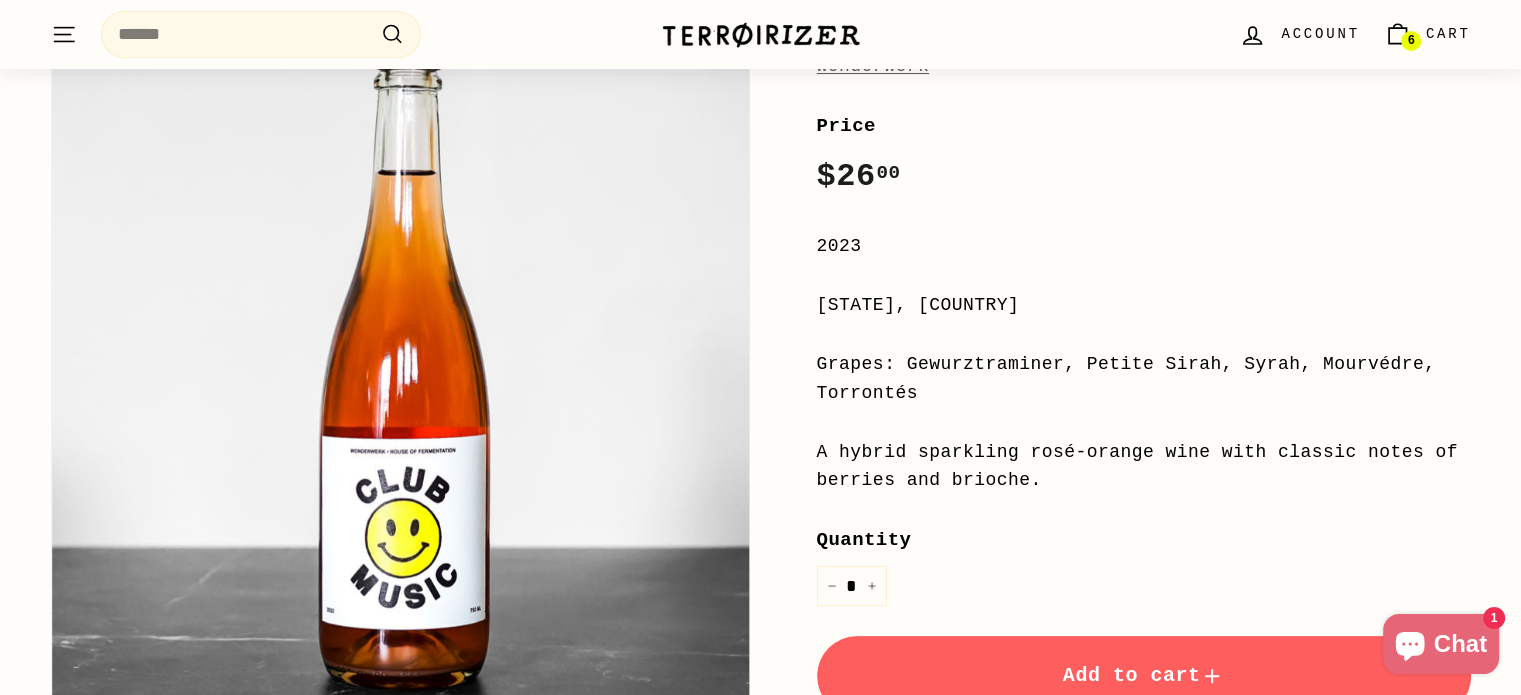 scroll, scrollTop: 422, scrollLeft: 0, axis: vertical 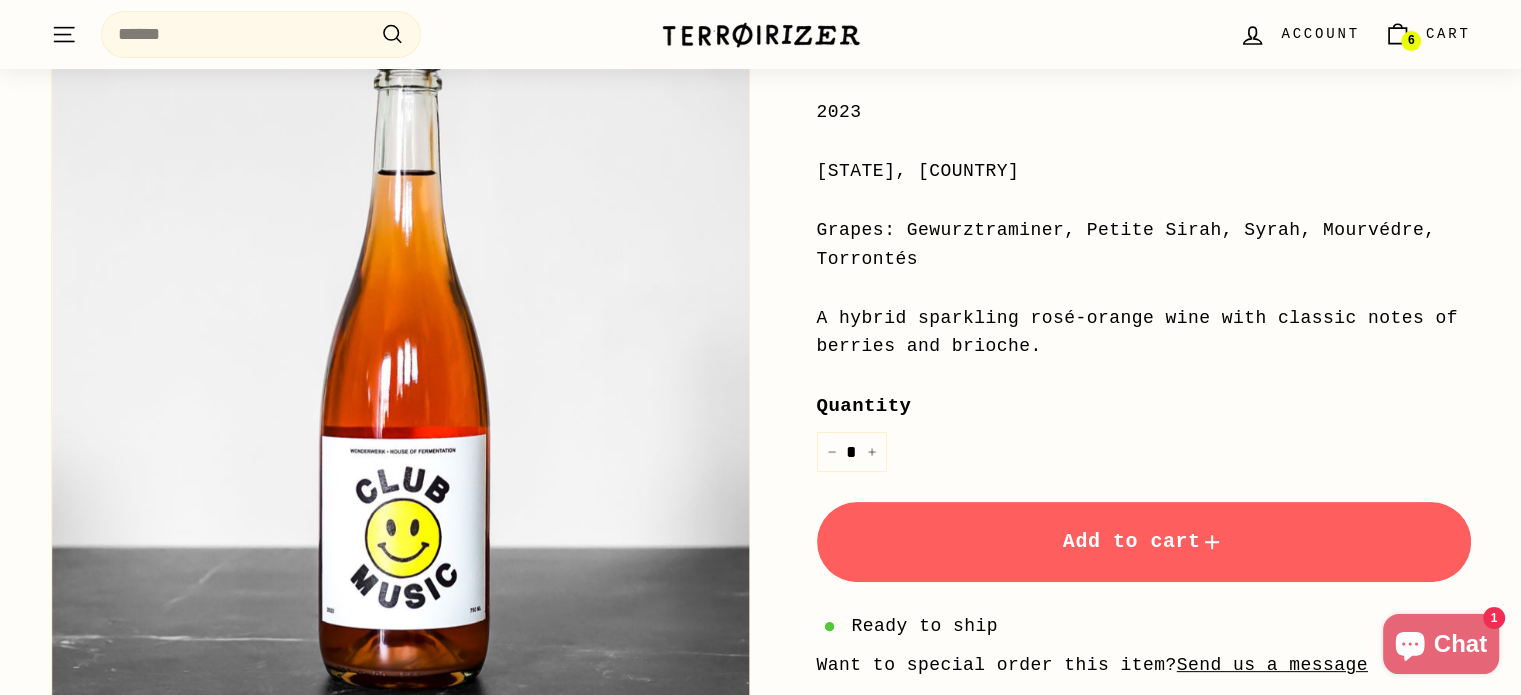 click on "Add to cart" at bounding box center [1144, 542] 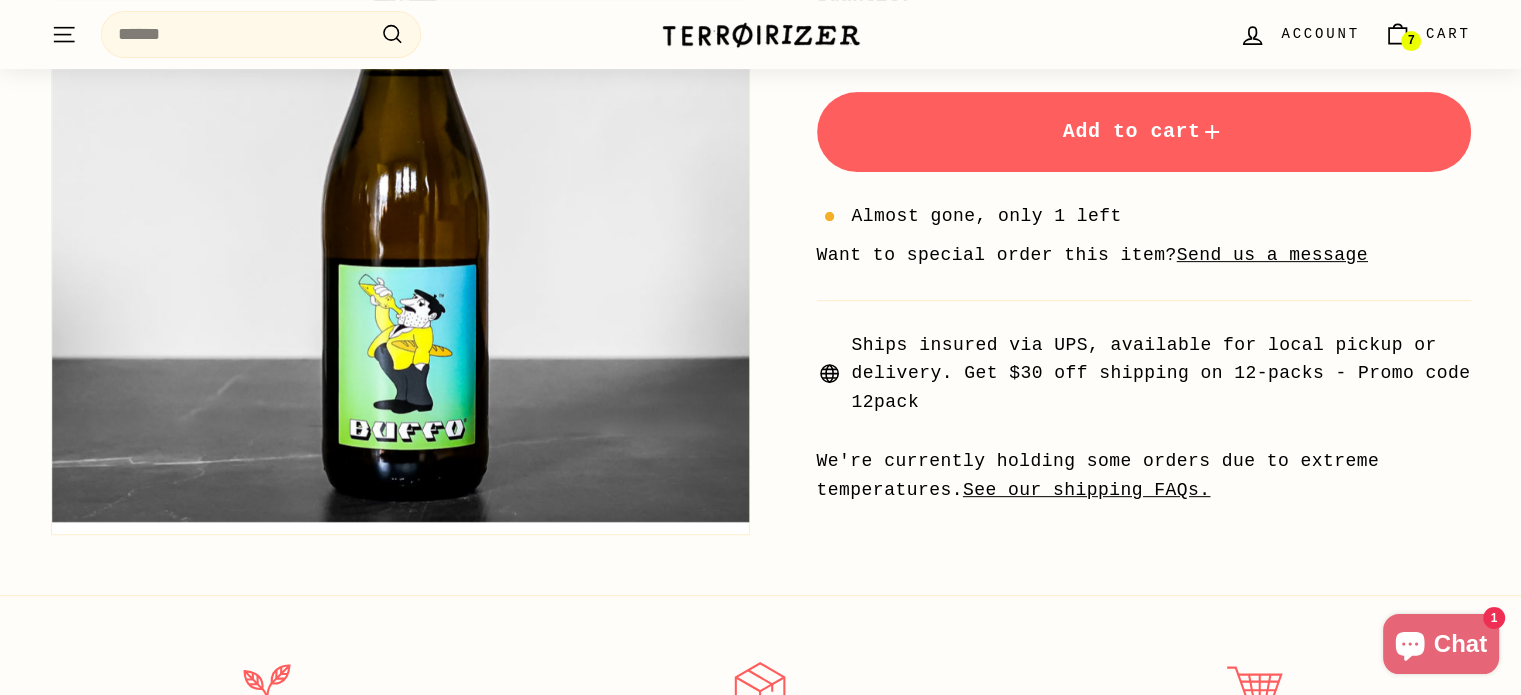 scroll, scrollTop: 718, scrollLeft: 0, axis: vertical 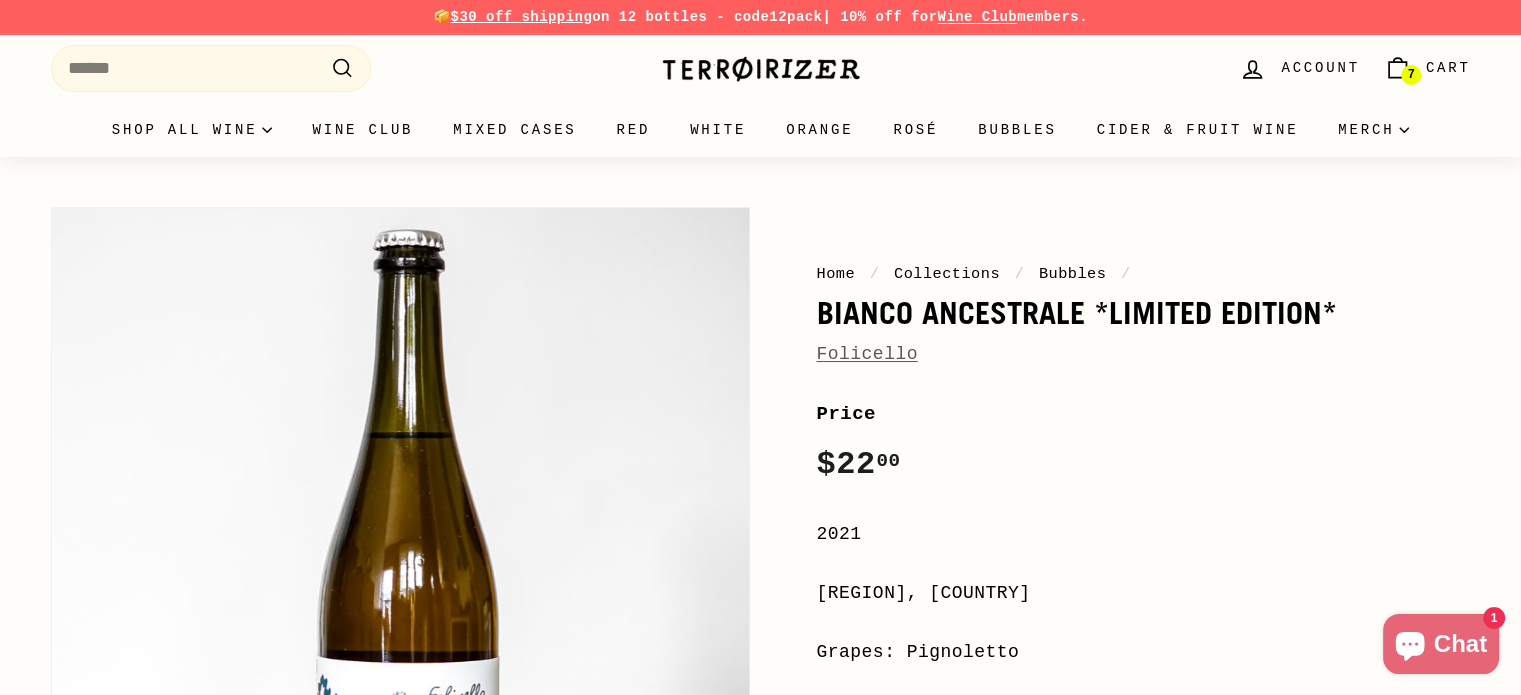 click on "7" at bounding box center (1410, 75) 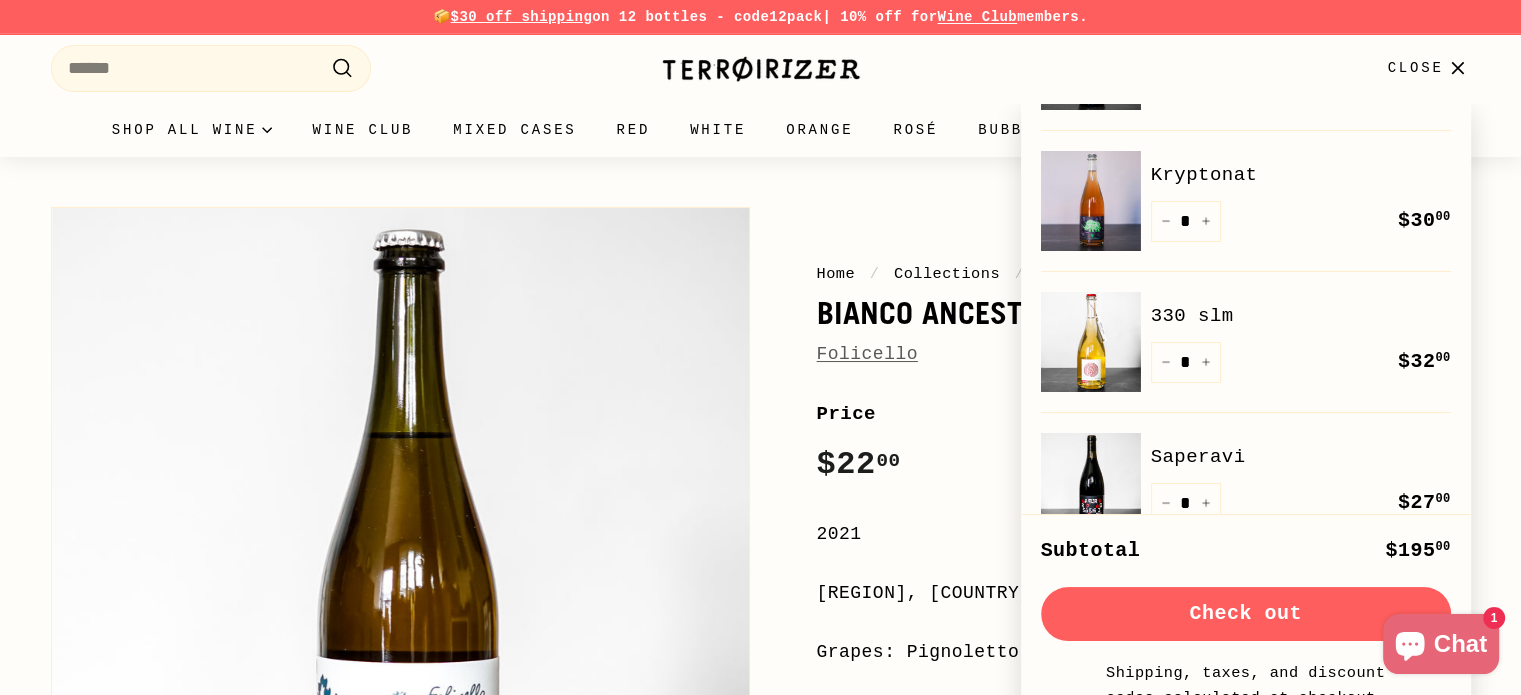 scroll, scrollTop: 0, scrollLeft: 0, axis: both 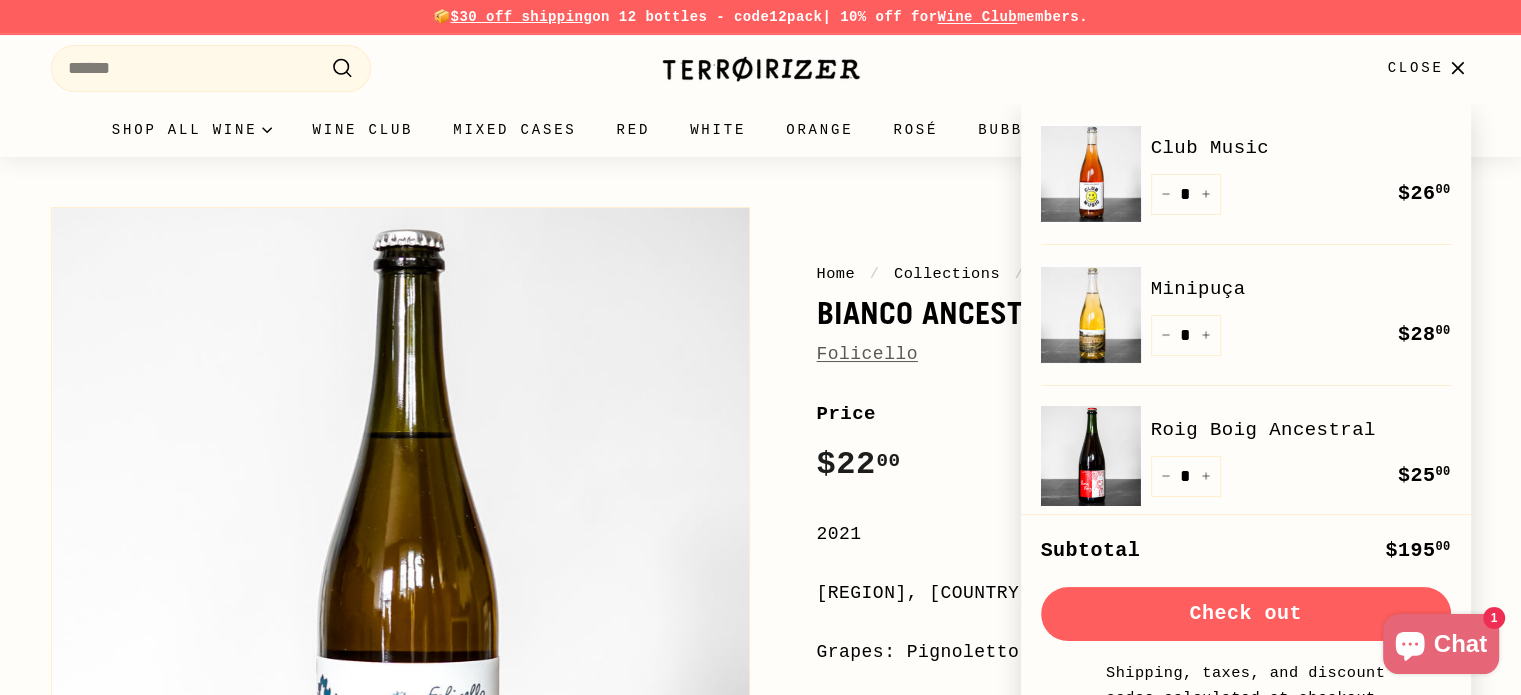 click on "Home
/
Collections
/
Bubbles
/
Bianco Ancestrale *Limited Edition*
Folicello
Price
Regular price $22 00
$22.00
/
[YEAR]
[REGION], [COUNTRY]
Grapes: Pignoletto
Quantity
*
−
+ Taxes & shipping" at bounding box center (1121, 709) 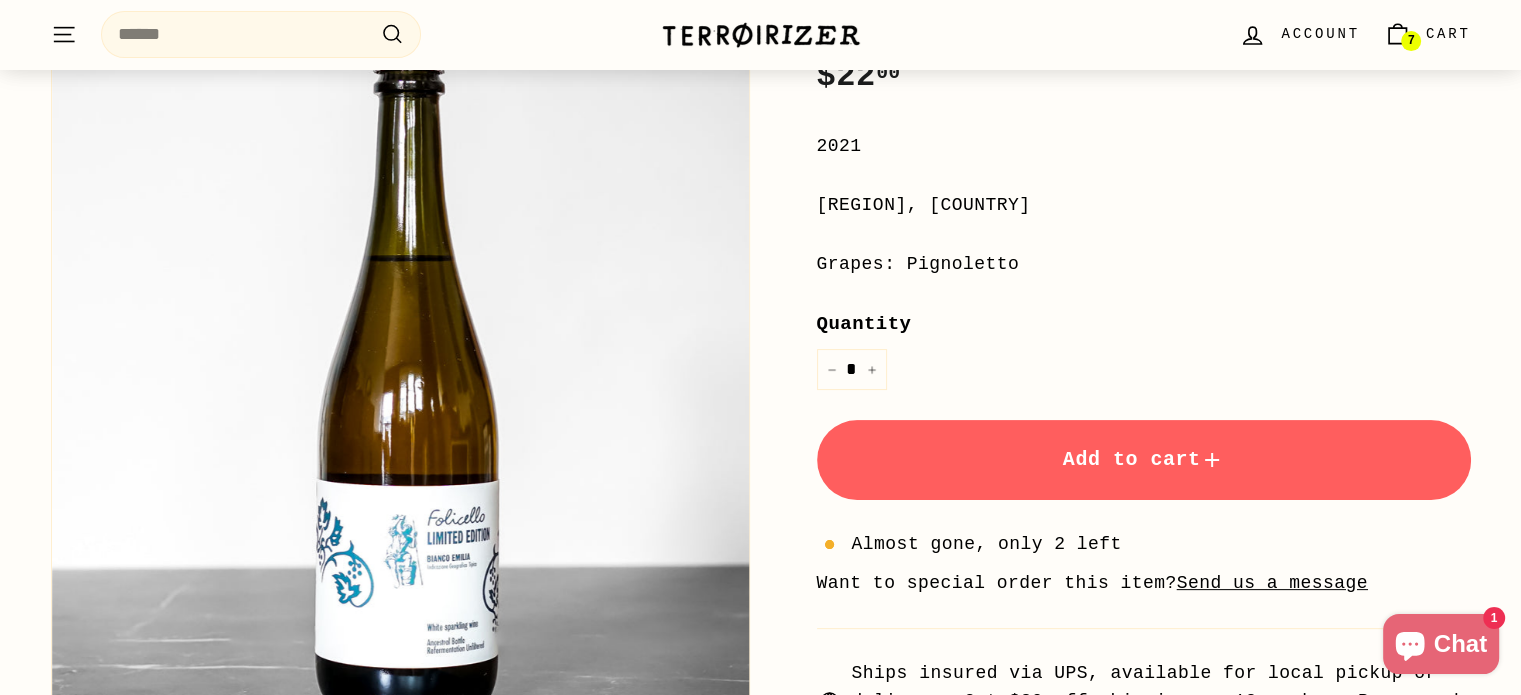 scroll, scrollTop: 390, scrollLeft: 0, axis: vertical 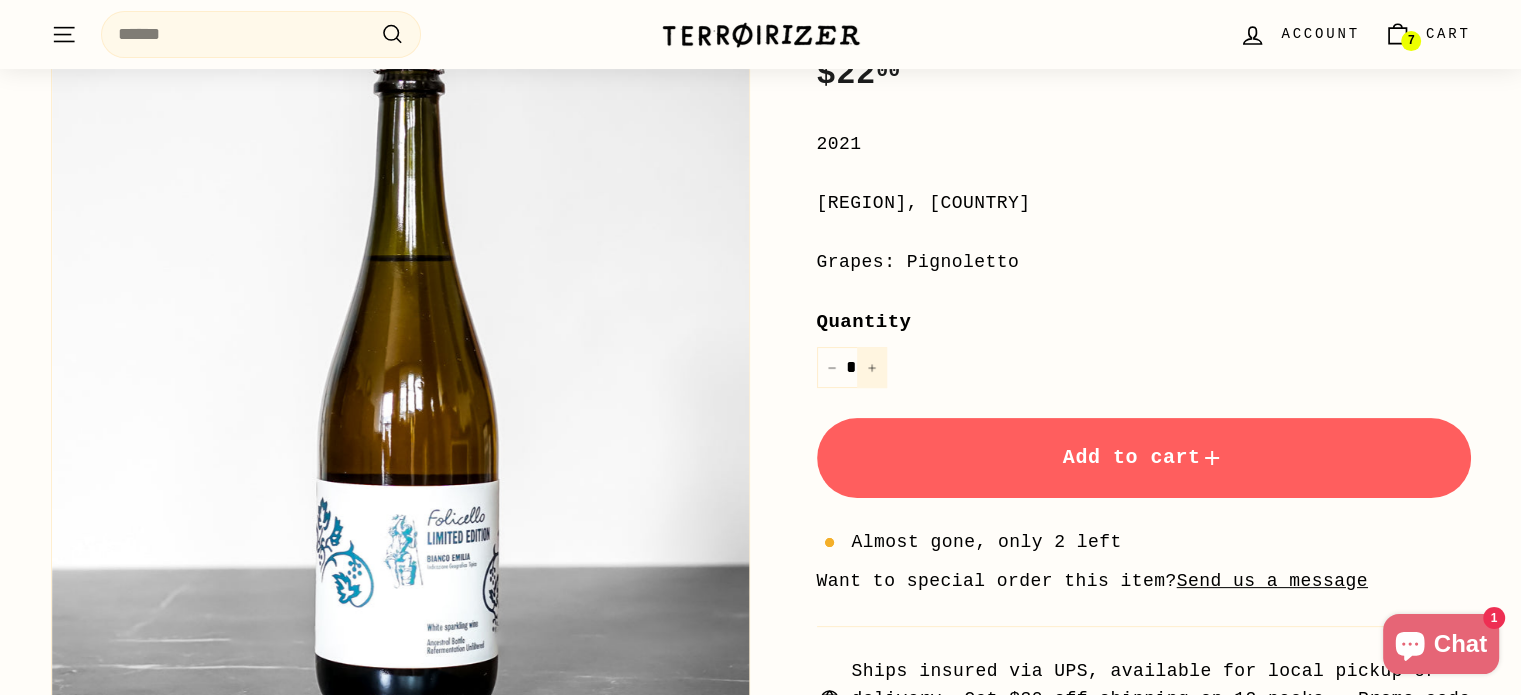 click 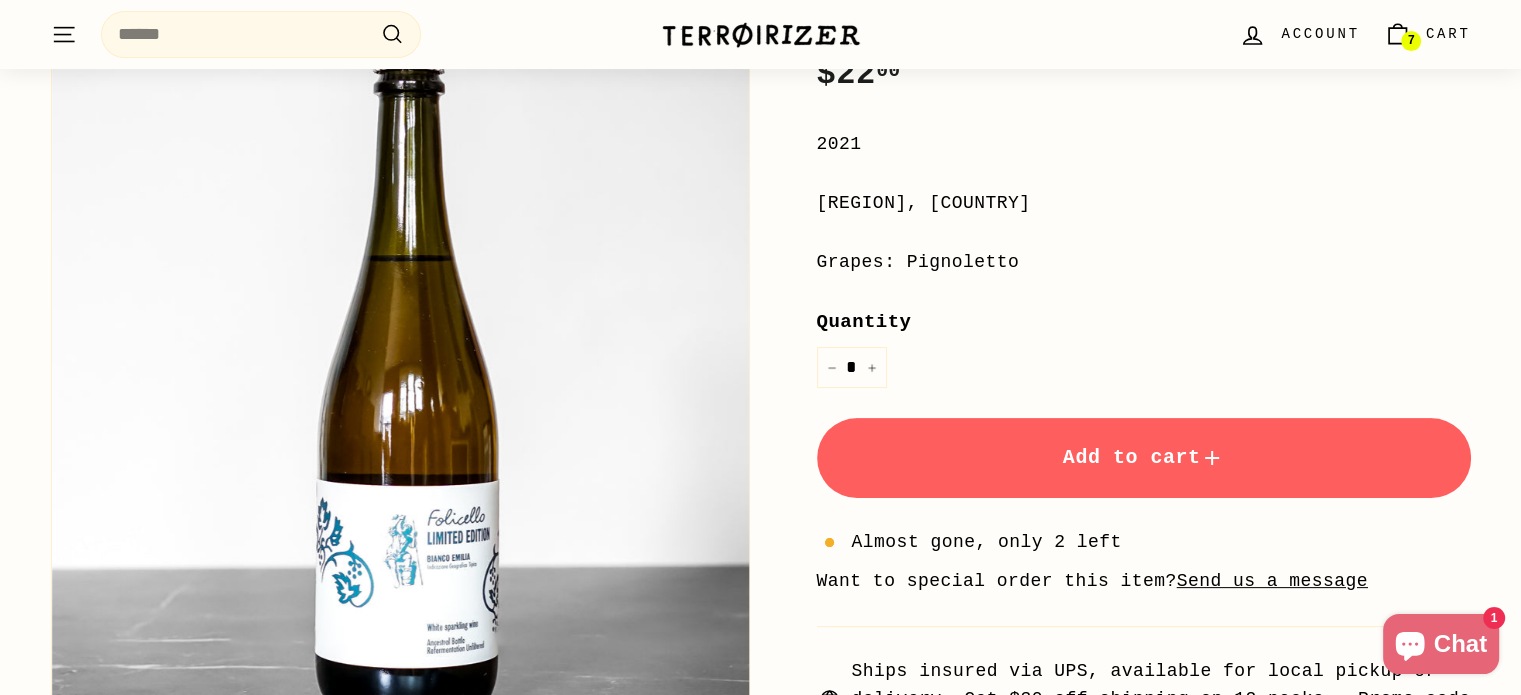 click on "Add to cart" at bounding box center [1144, 458] 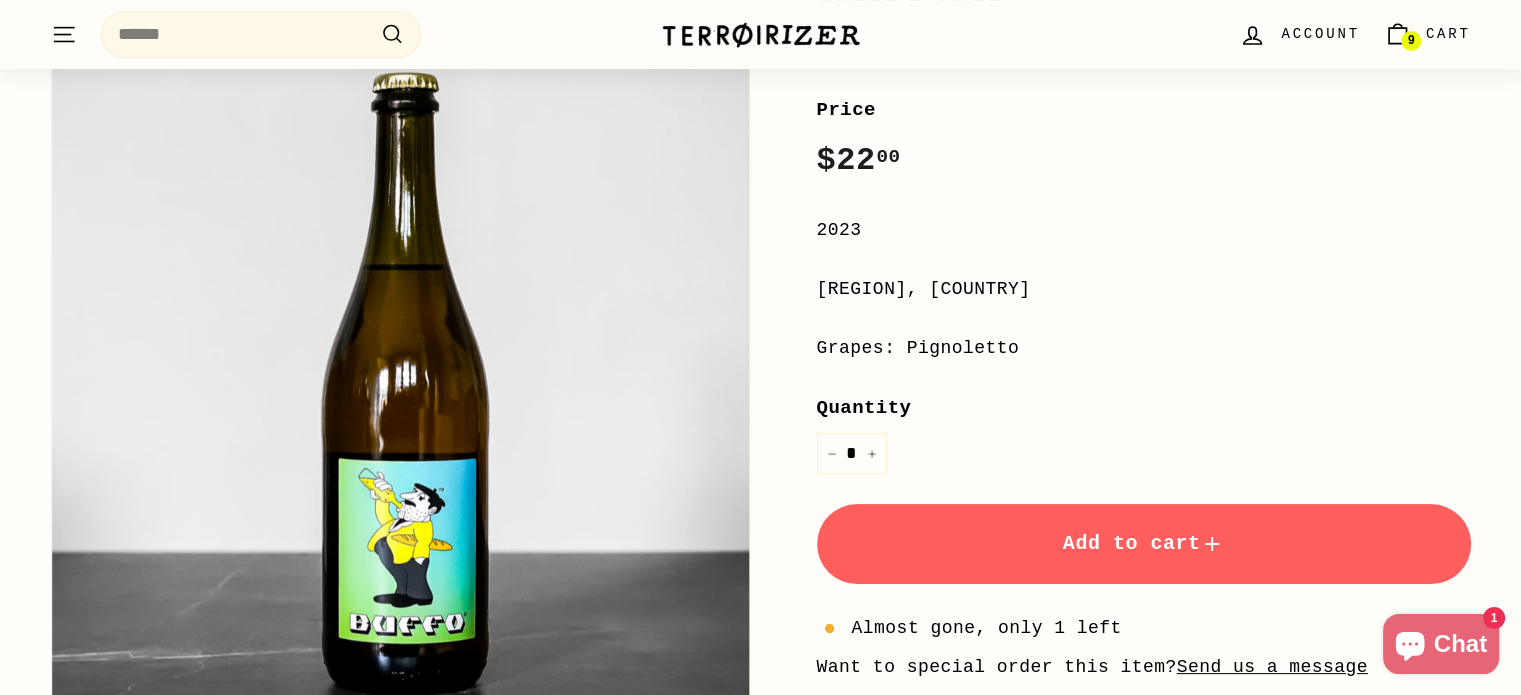 scroll, scrollTop: 306, scrollLeft: 0, axis: vertical 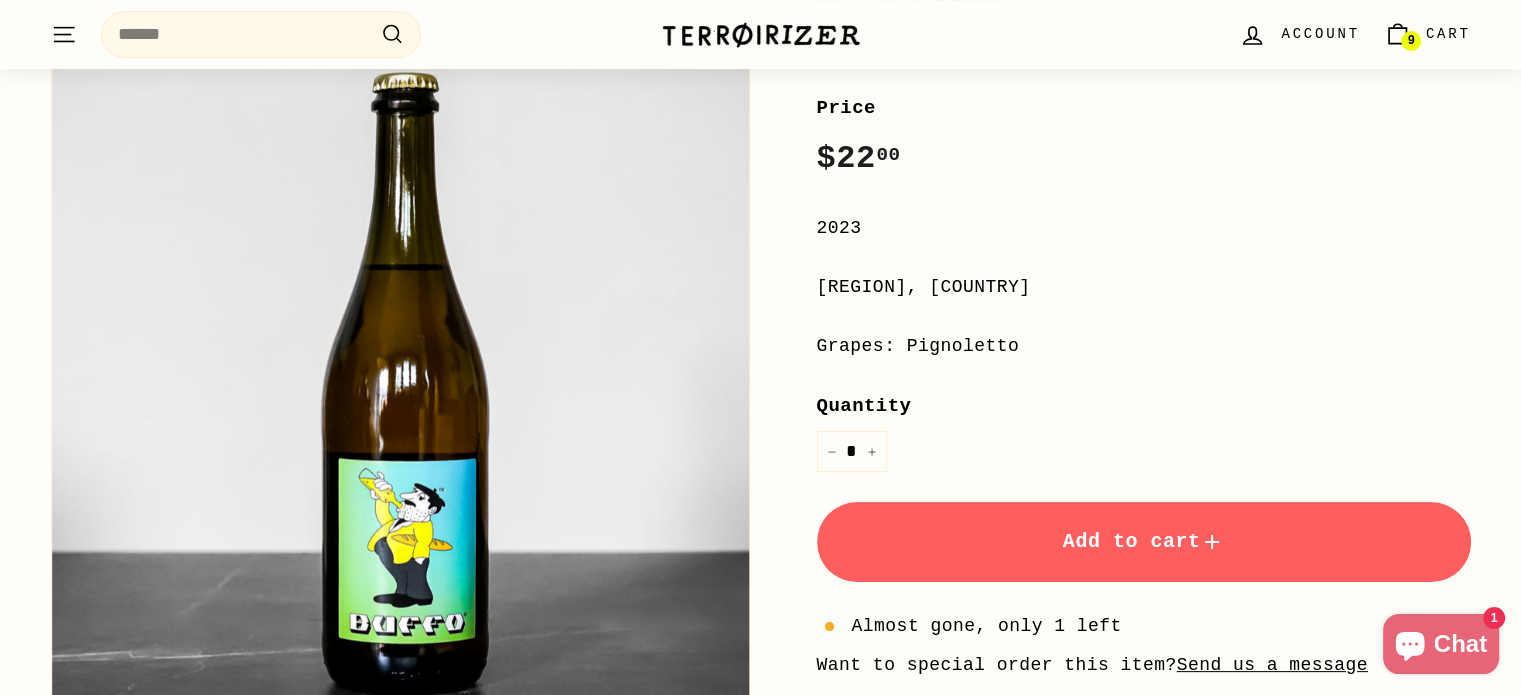 click on "Add to cart" at bounding box center (1144, 542) 